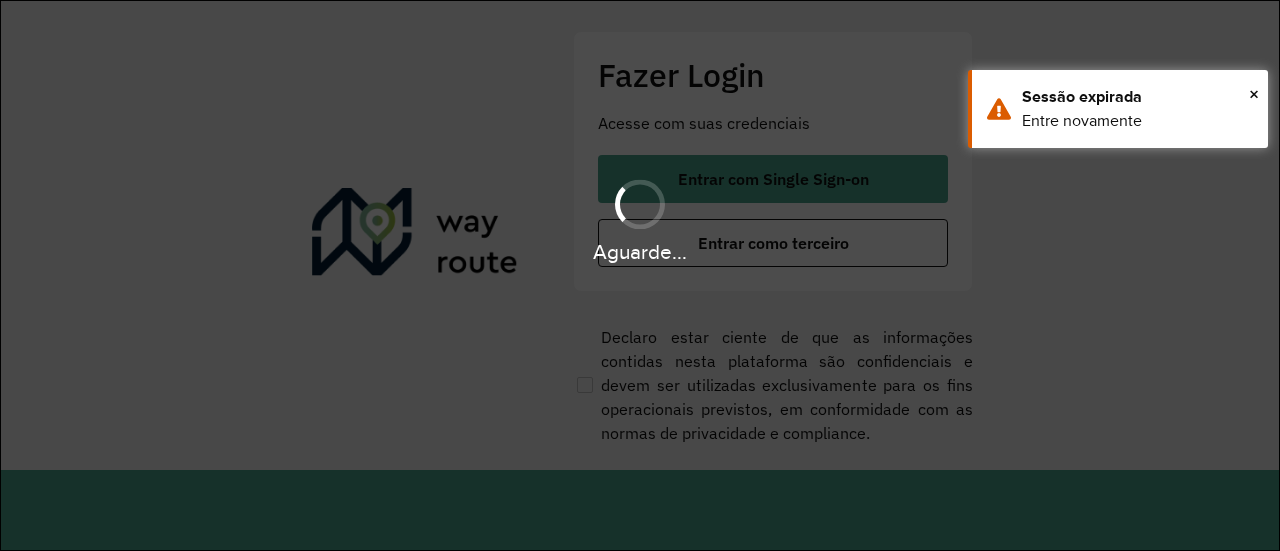 scroll, scrollTop: 0, scrollLeft: 0, axis: both 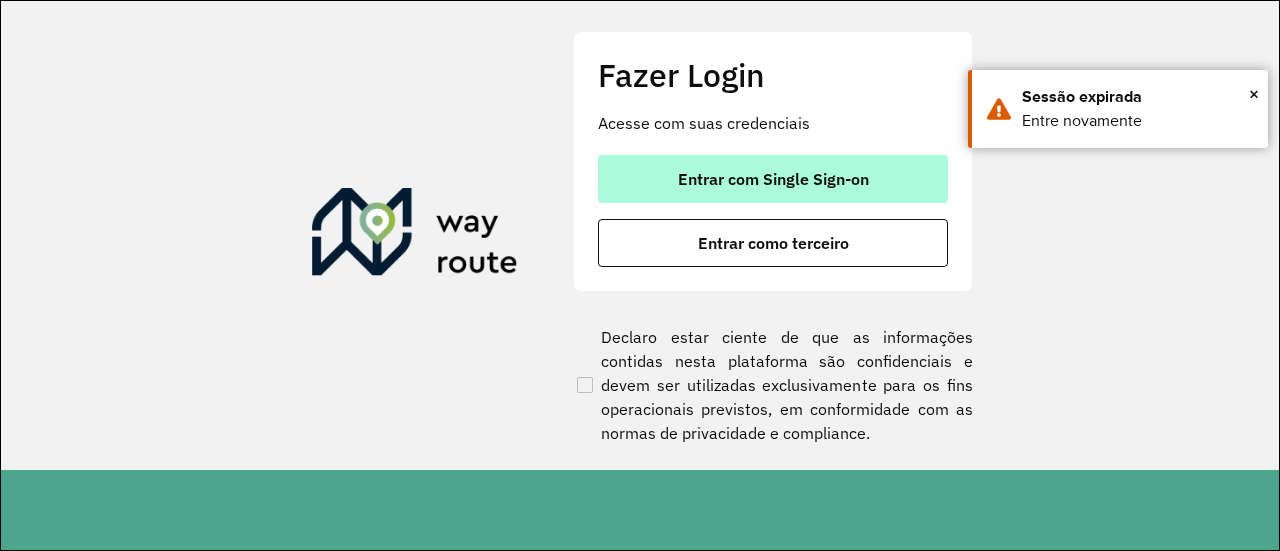 click on "Entrar com Single Sign-on" at bounding box center [773, 179] 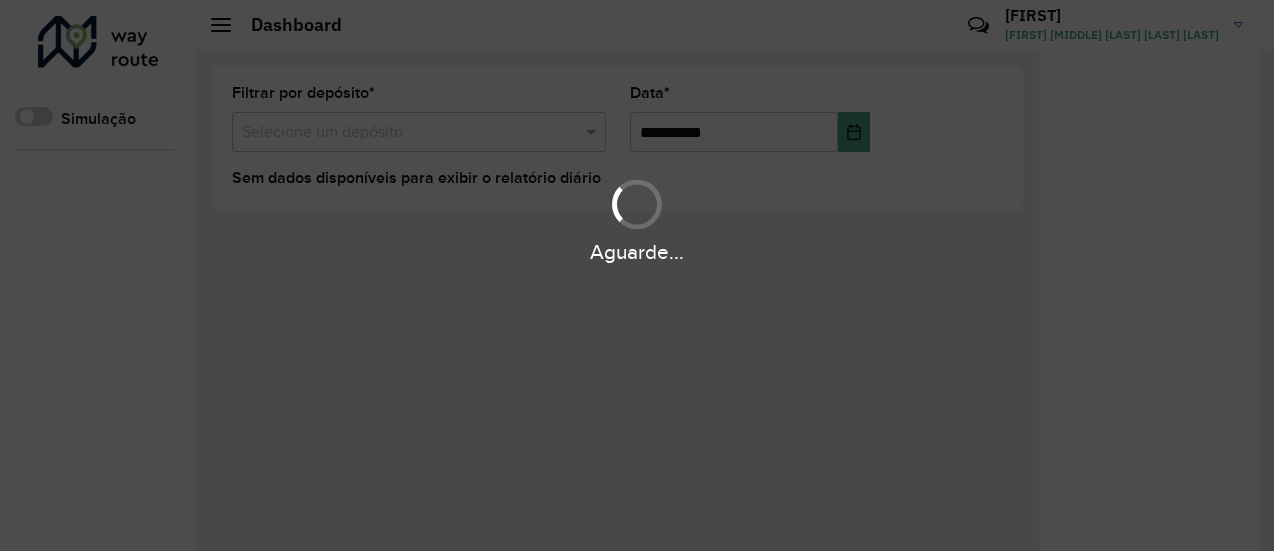 scroll, scrollTop: 0, scrollLeft: 0, axis: both 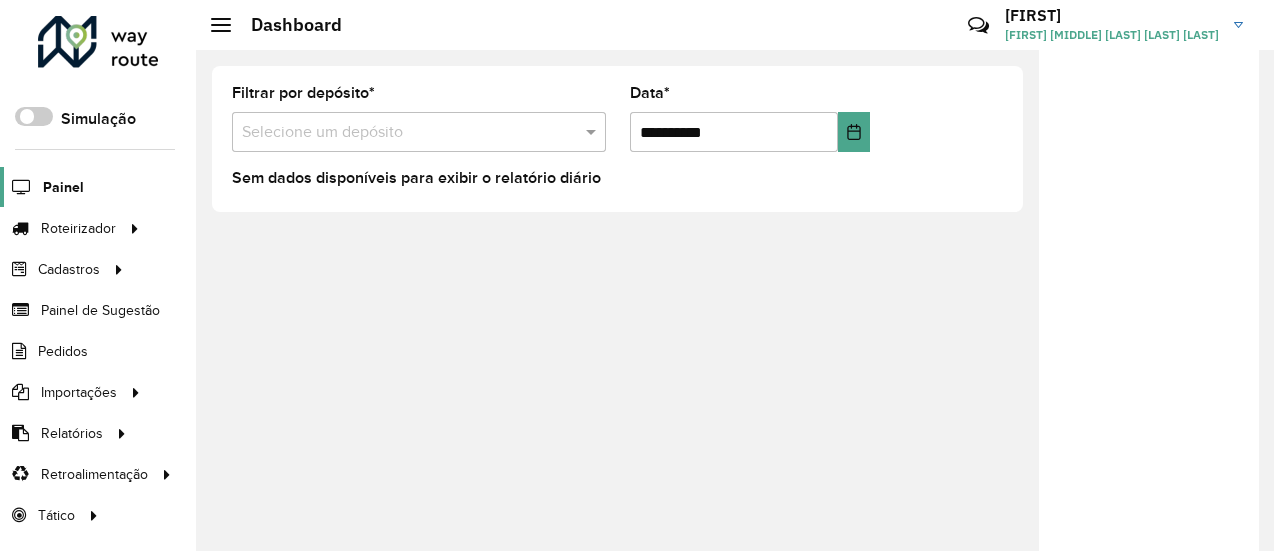 click on "Painel" 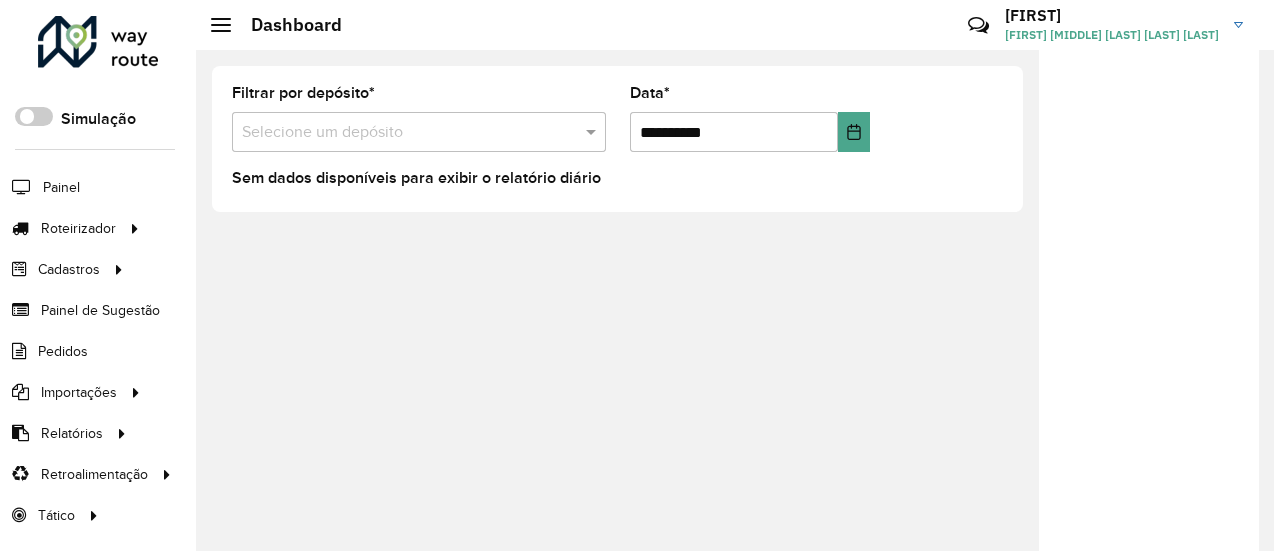 click on "Dashboard" 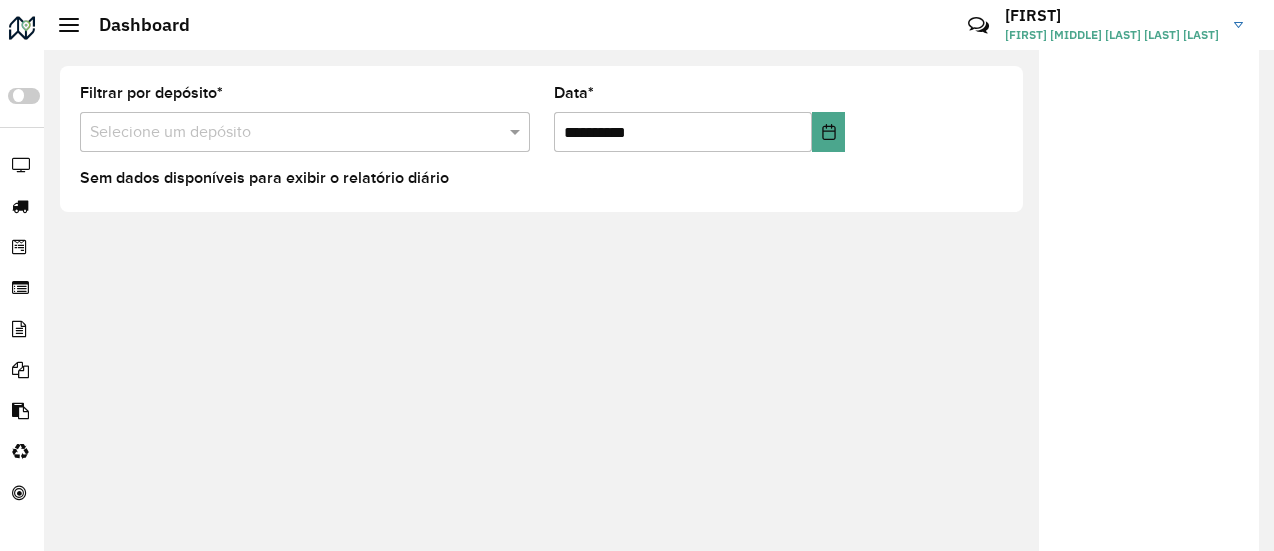click 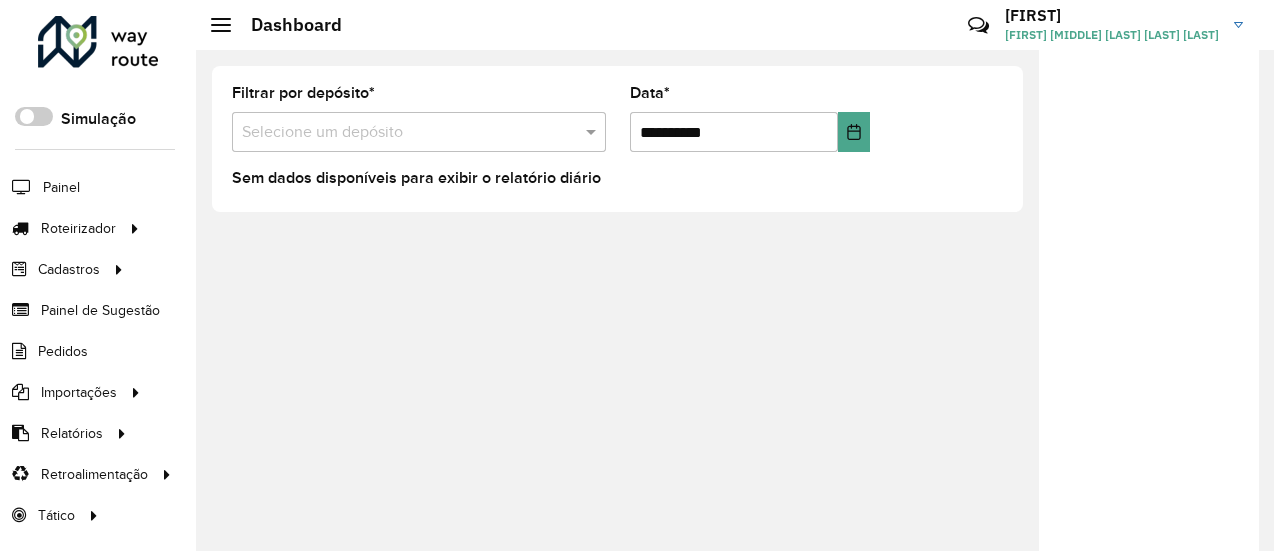 click 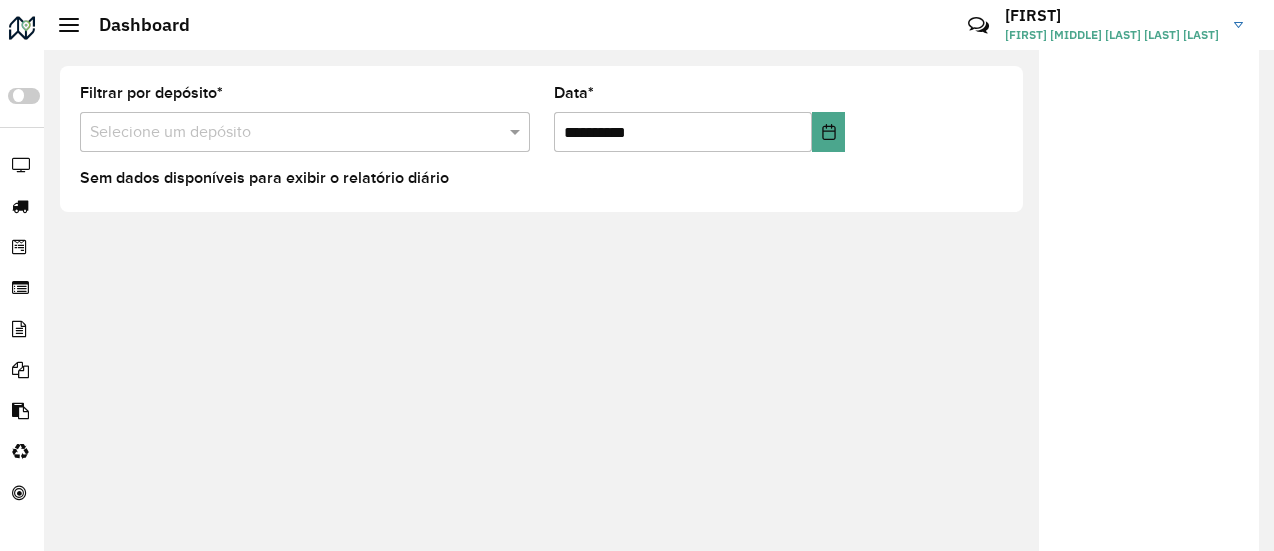 click 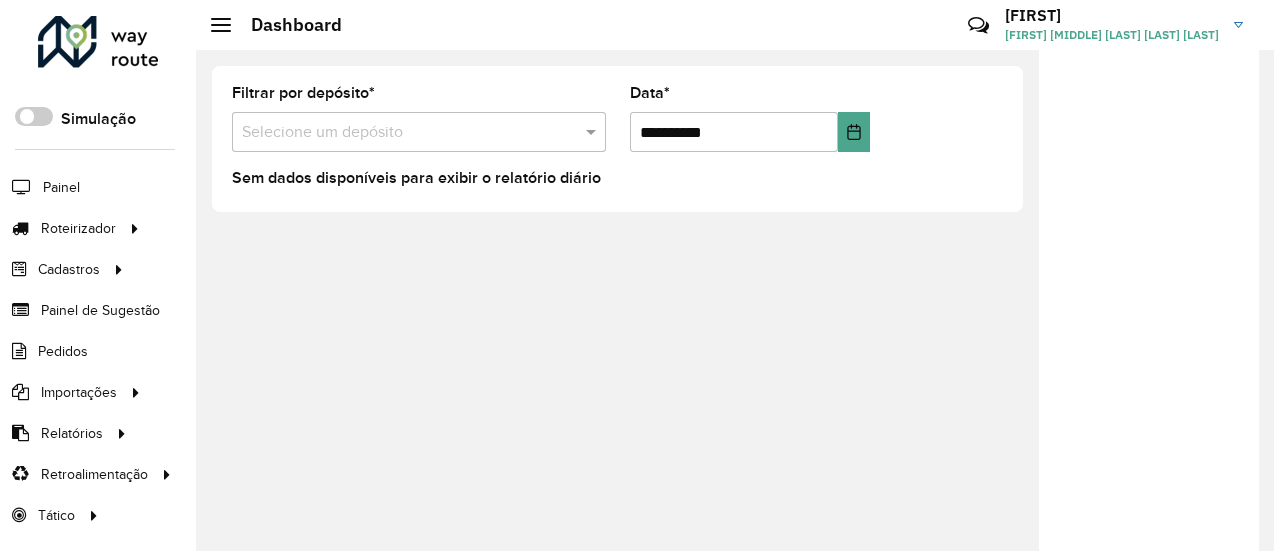 click 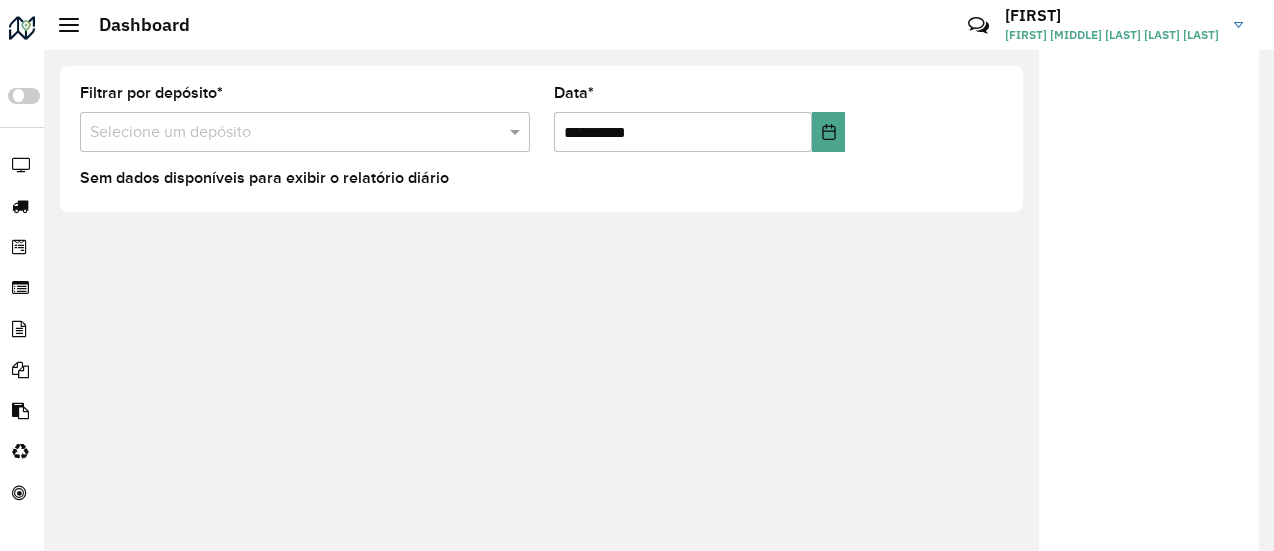 click 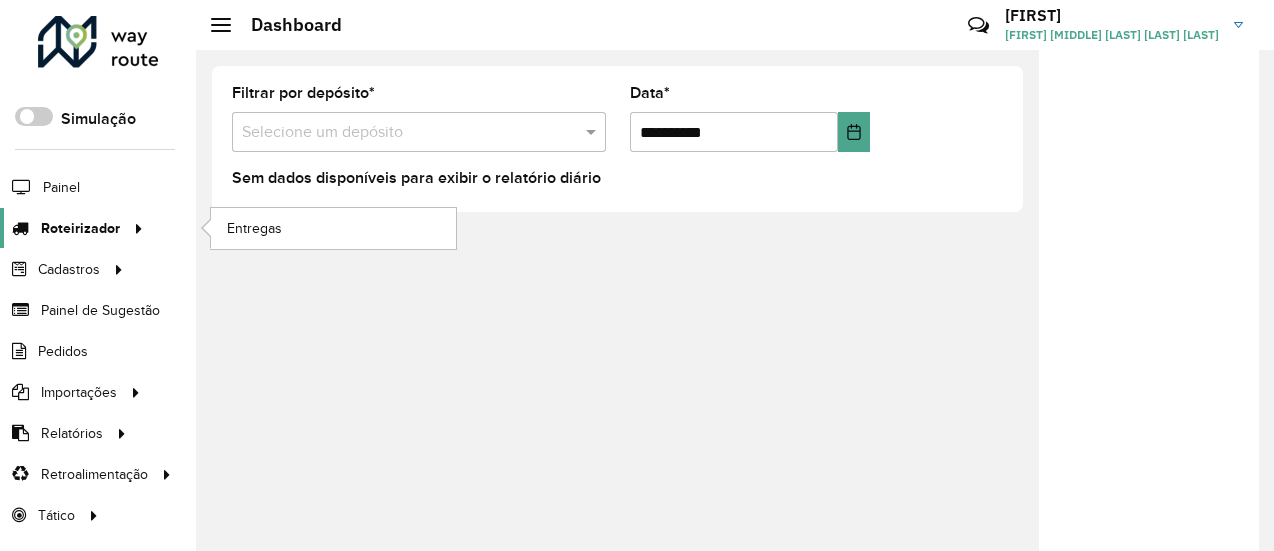 scroll, scrollTop: 16, scrollLeft: 0, axis: vertical 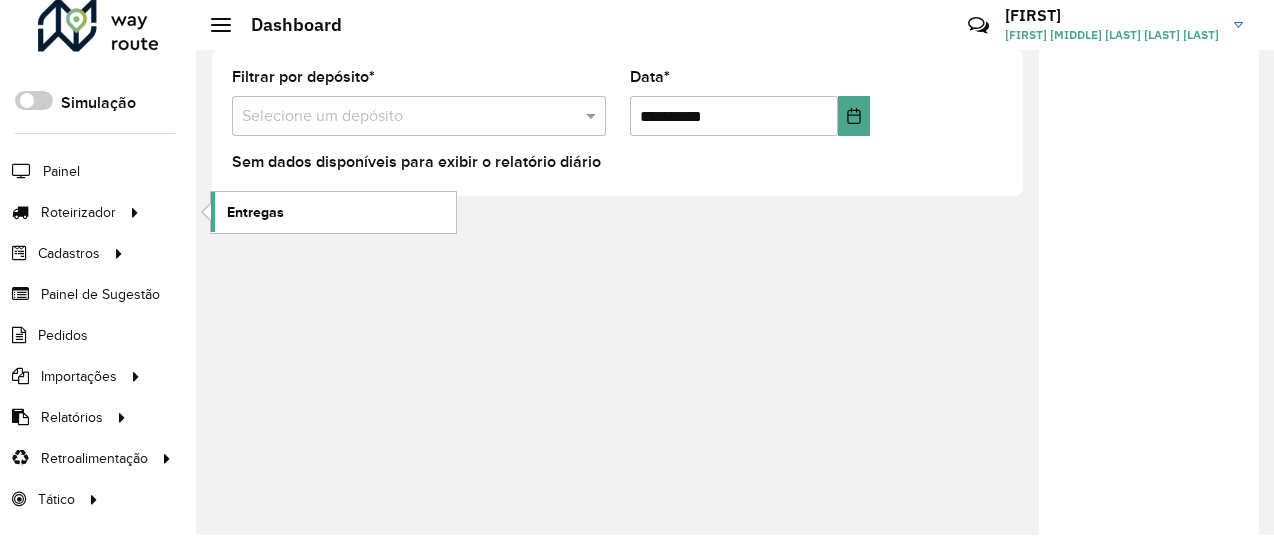 click on "Entregas" 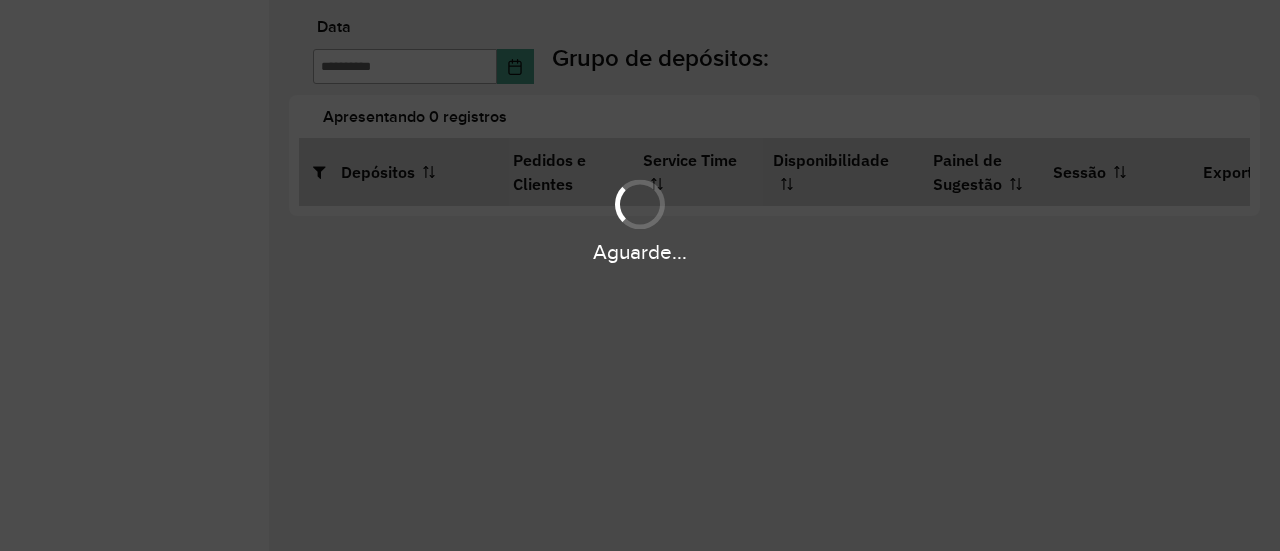 scroll, scrollTop: 0, scrollLeft: 0, axis: both 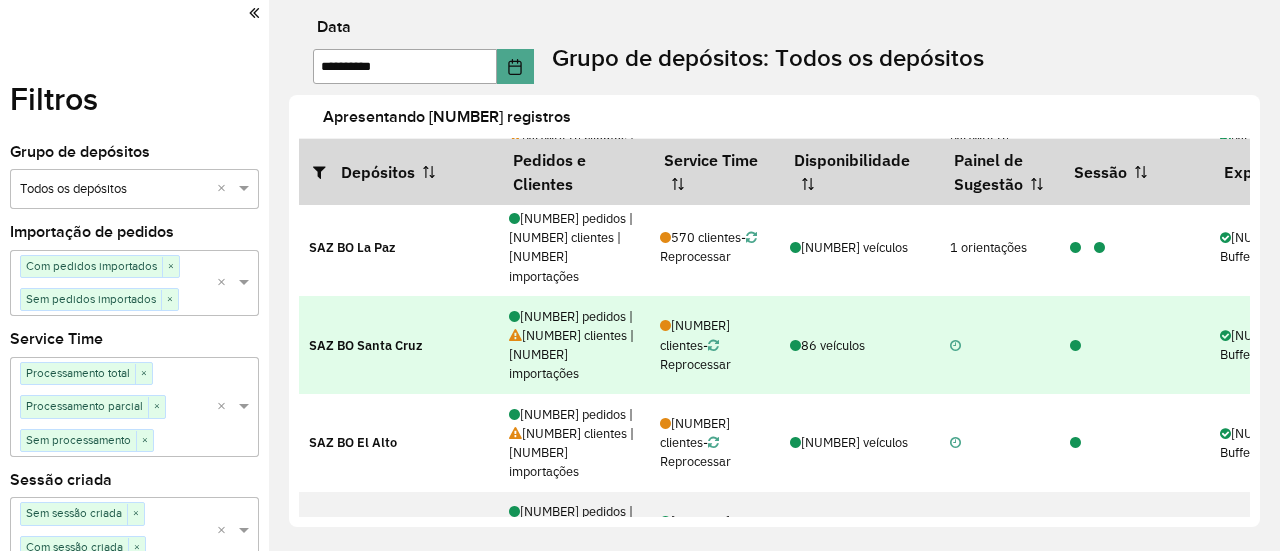click on "86 veículos" at bounding box center (860, 345) 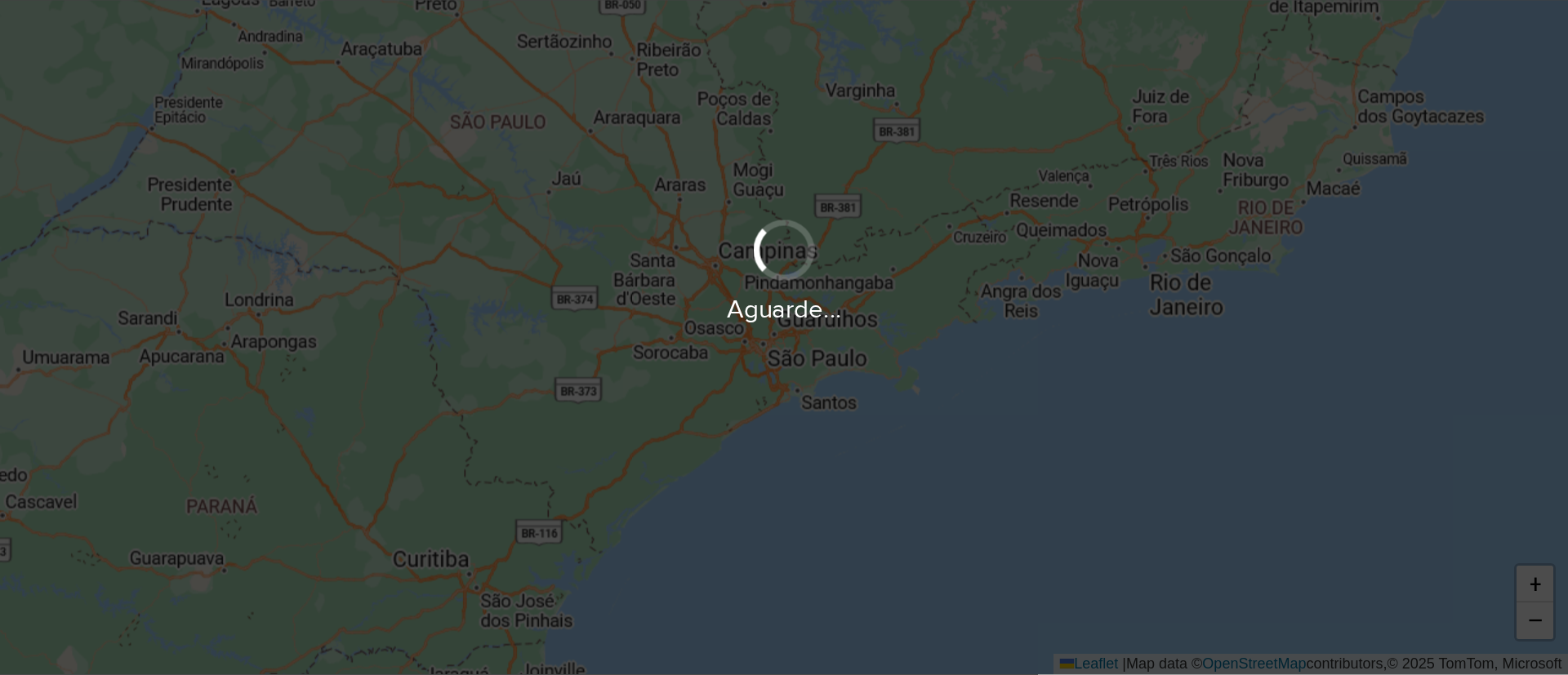 scroll, scrollTop: 0, scrollLeft: 0, axis: both 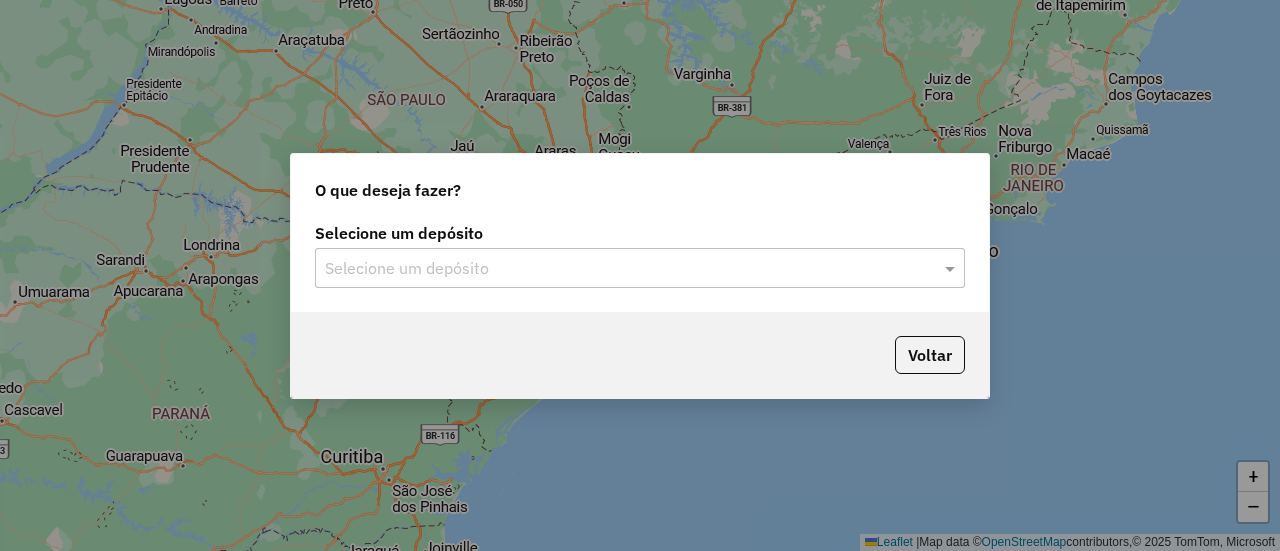 click 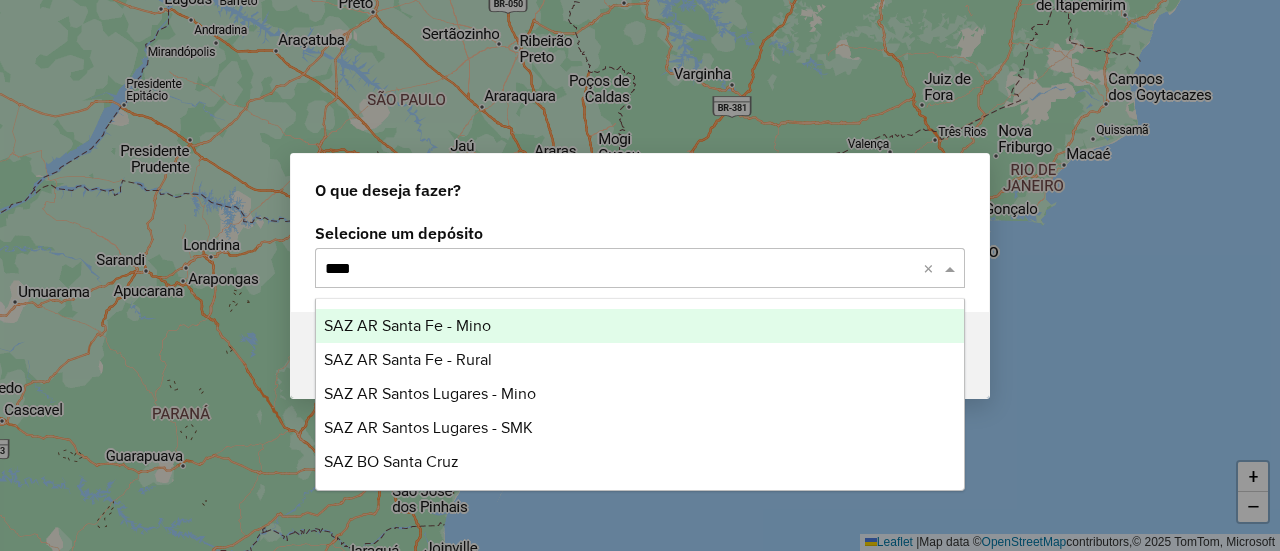 type on "*****" 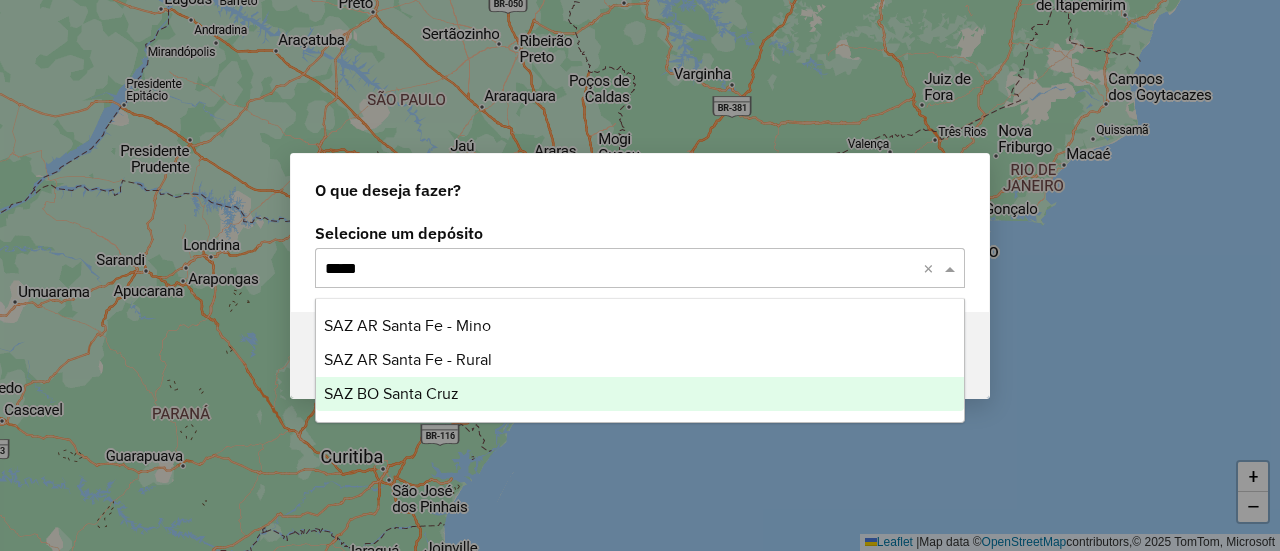 click on "SAZ BO Santa Cruz" at bounding box center (639, 394) 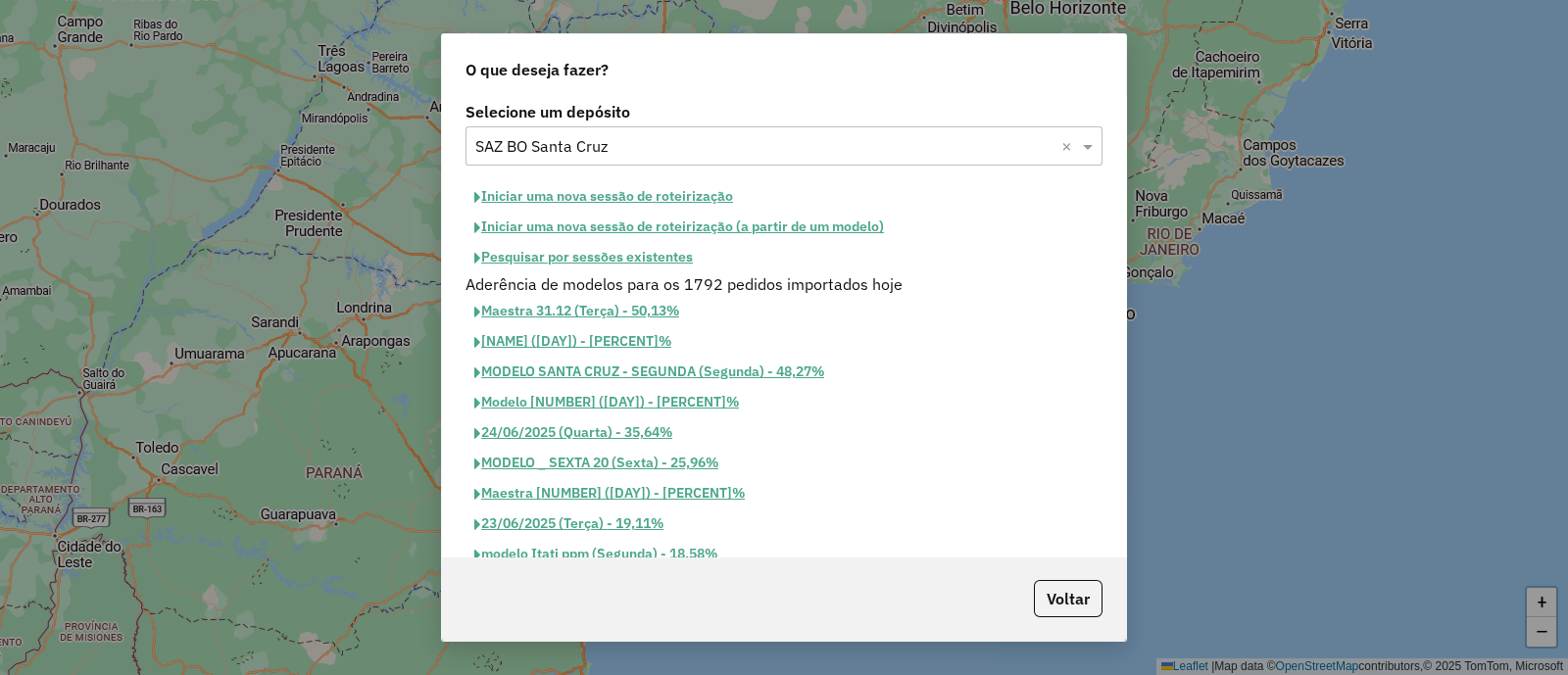 click on "Iniciar uma nova sessão de roteirização" 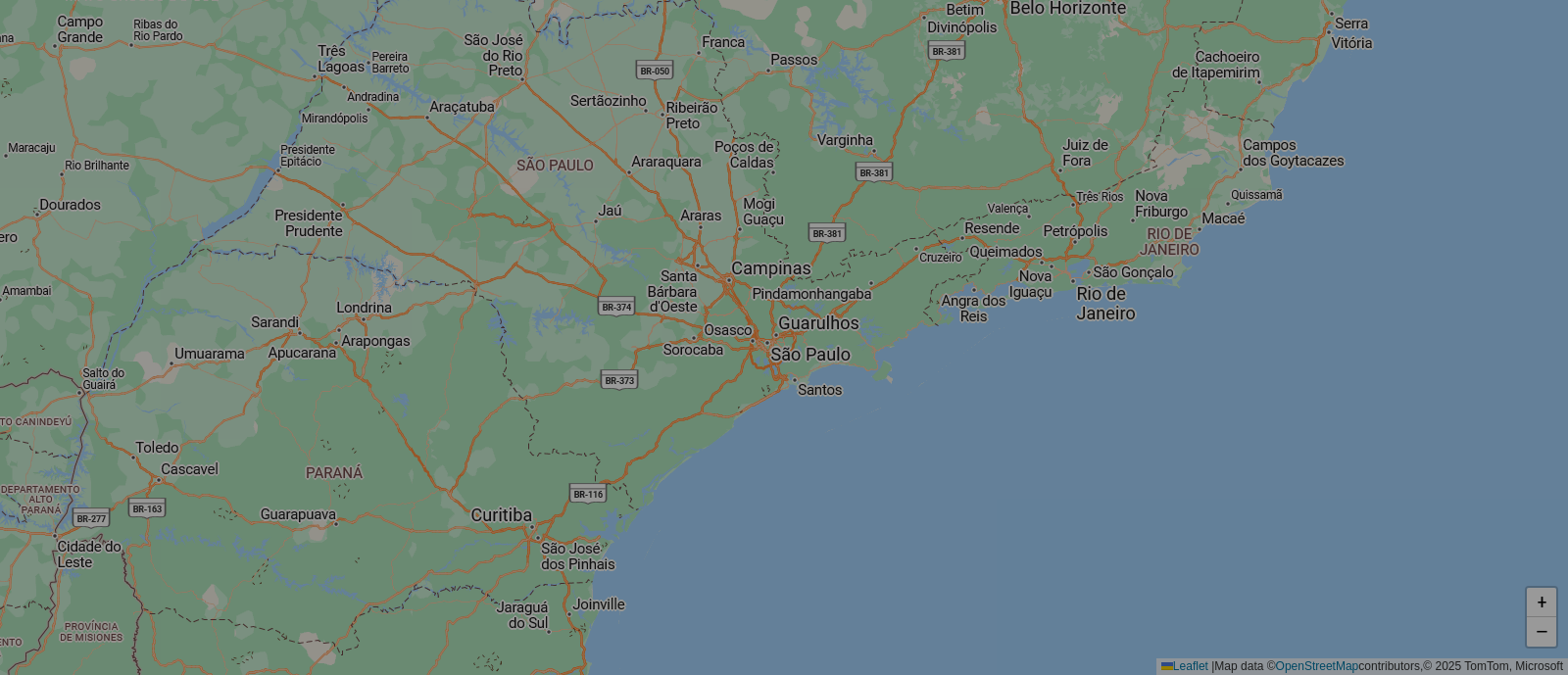 select on "*" 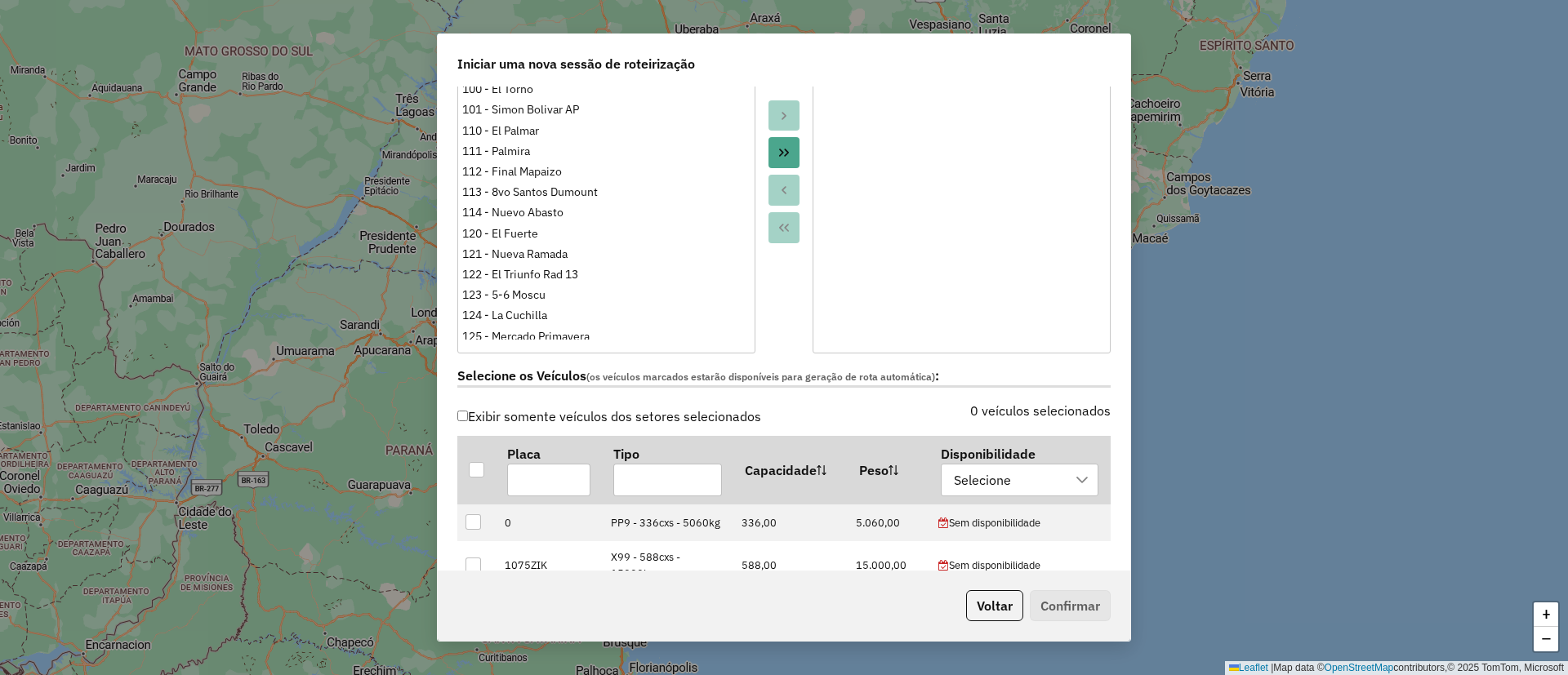 scroll, scrollTop: 490, scrollLeft: 0, axis: vertical 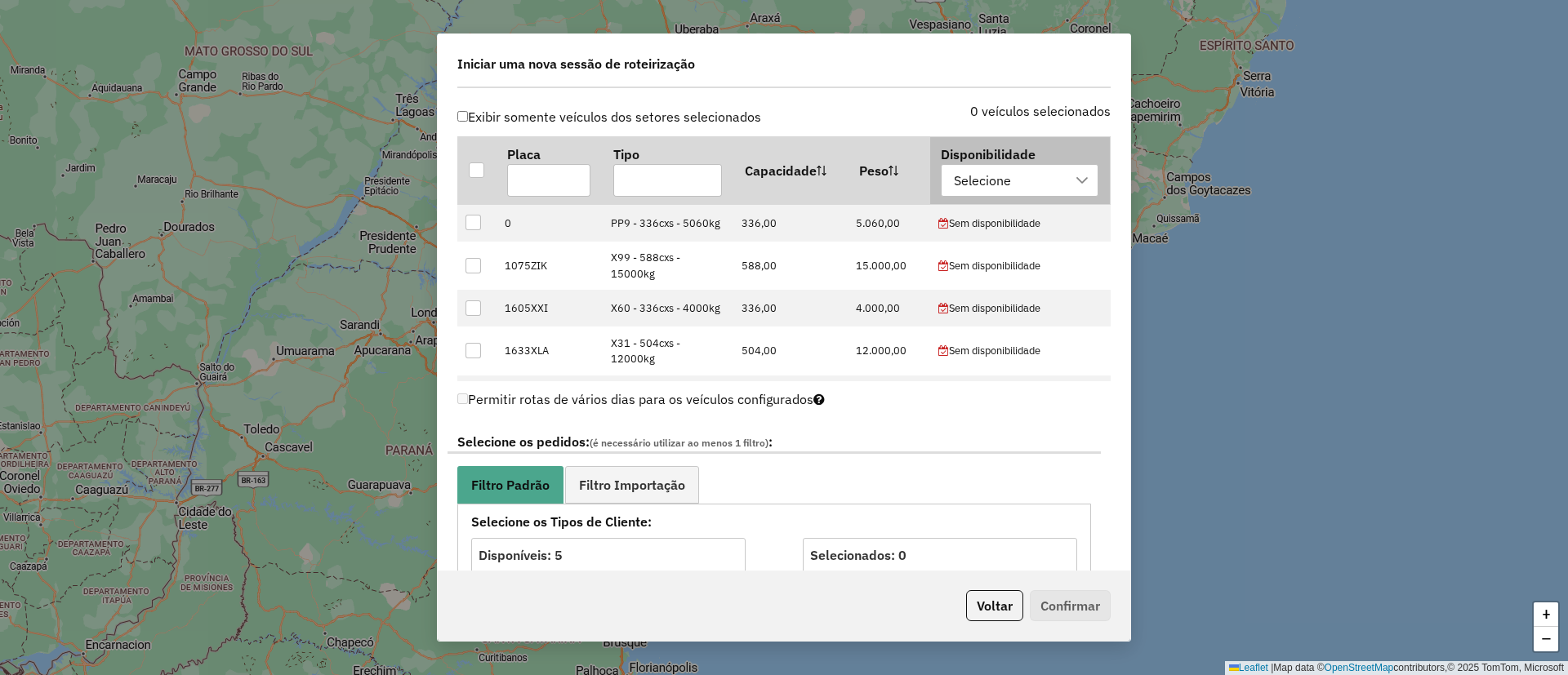 click at bounding box center (1083, 180) 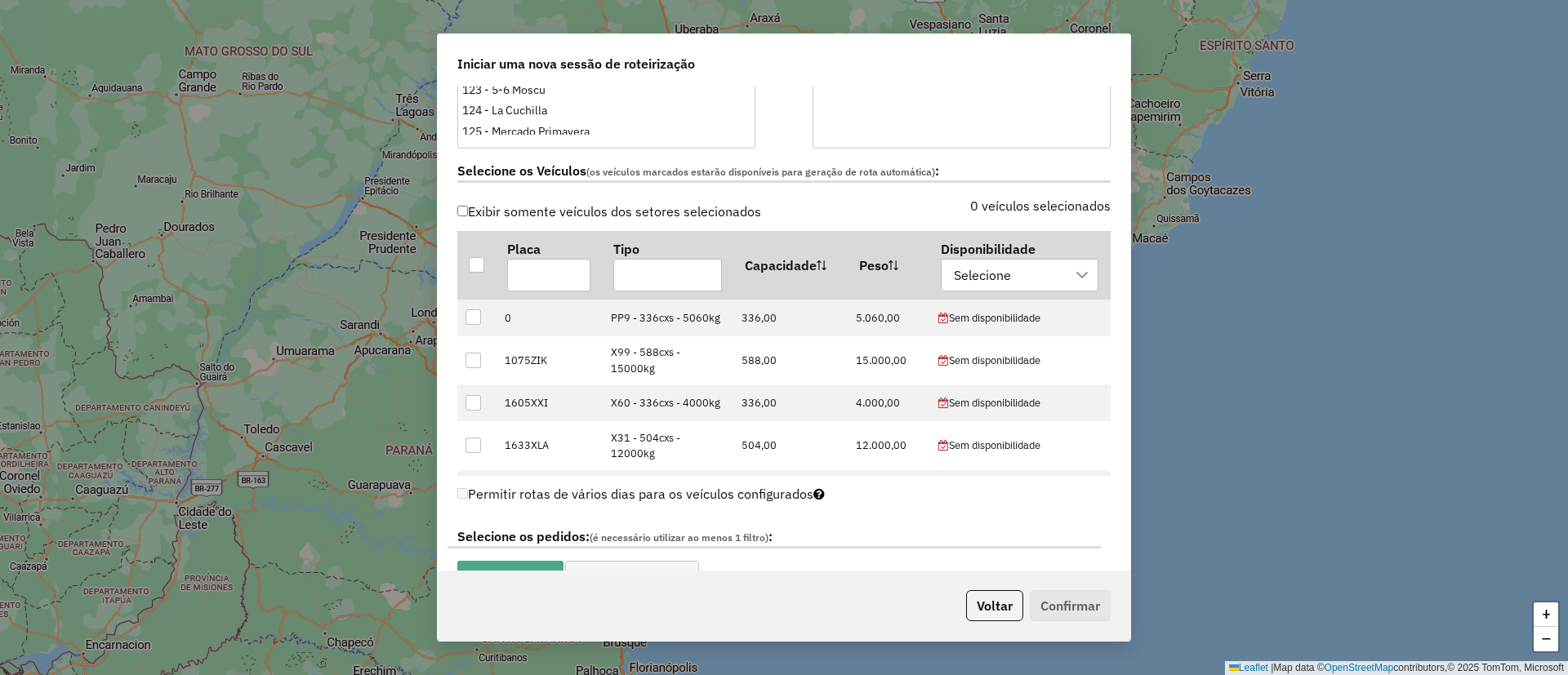 scroll, scrollTop: 422, scrollLeft: 0, axis: vertical 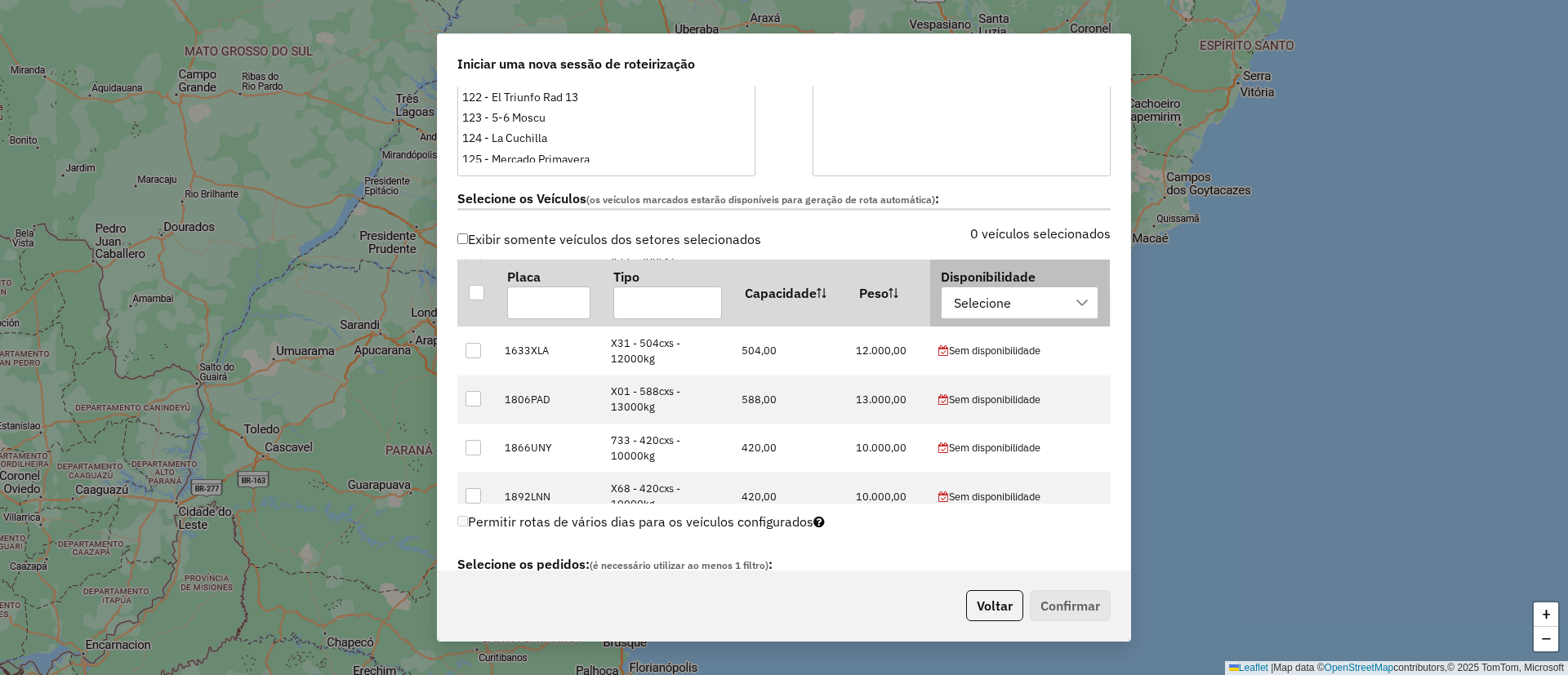 click on "Selecione" at bounding box center (982, 303) 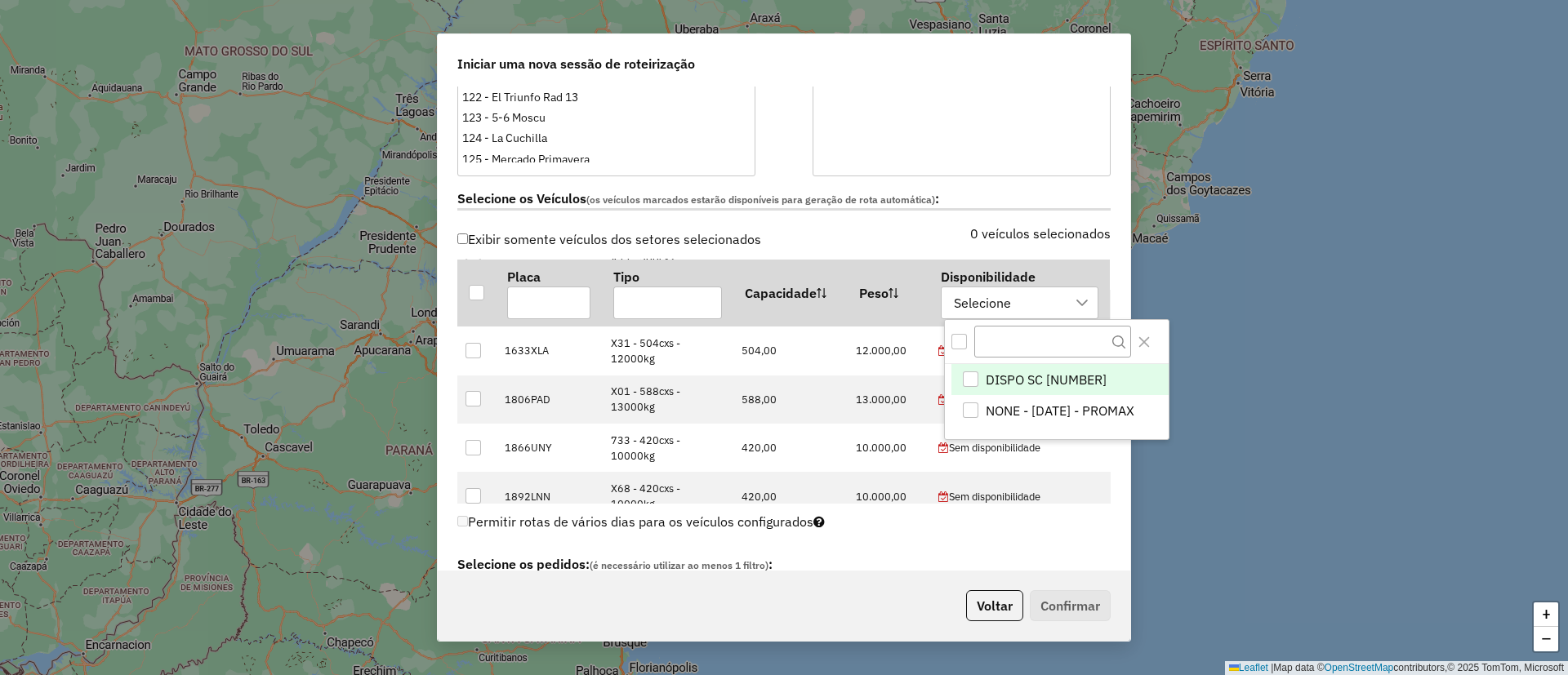 click on "DISPO SC 08" at bounding box center [1046, 380] 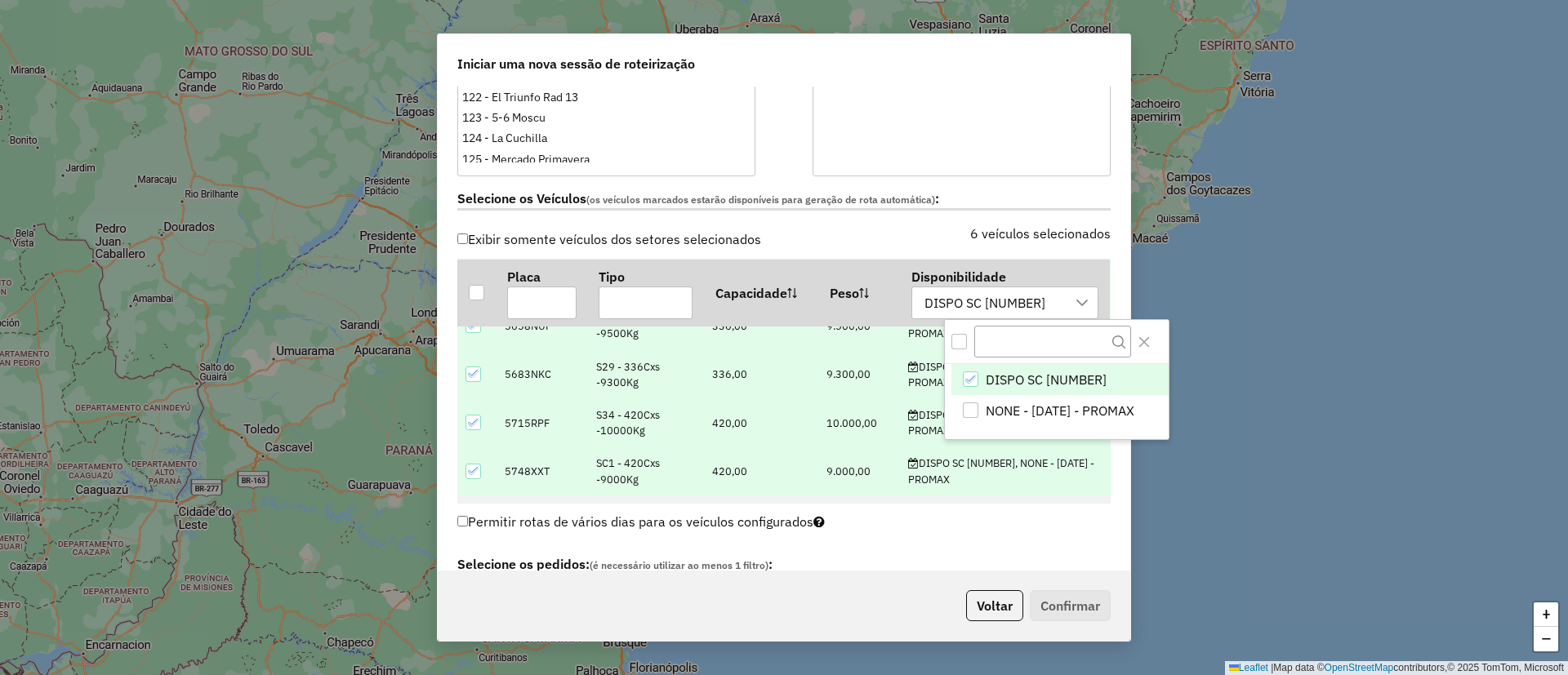 click on "6 veículos selecionados" 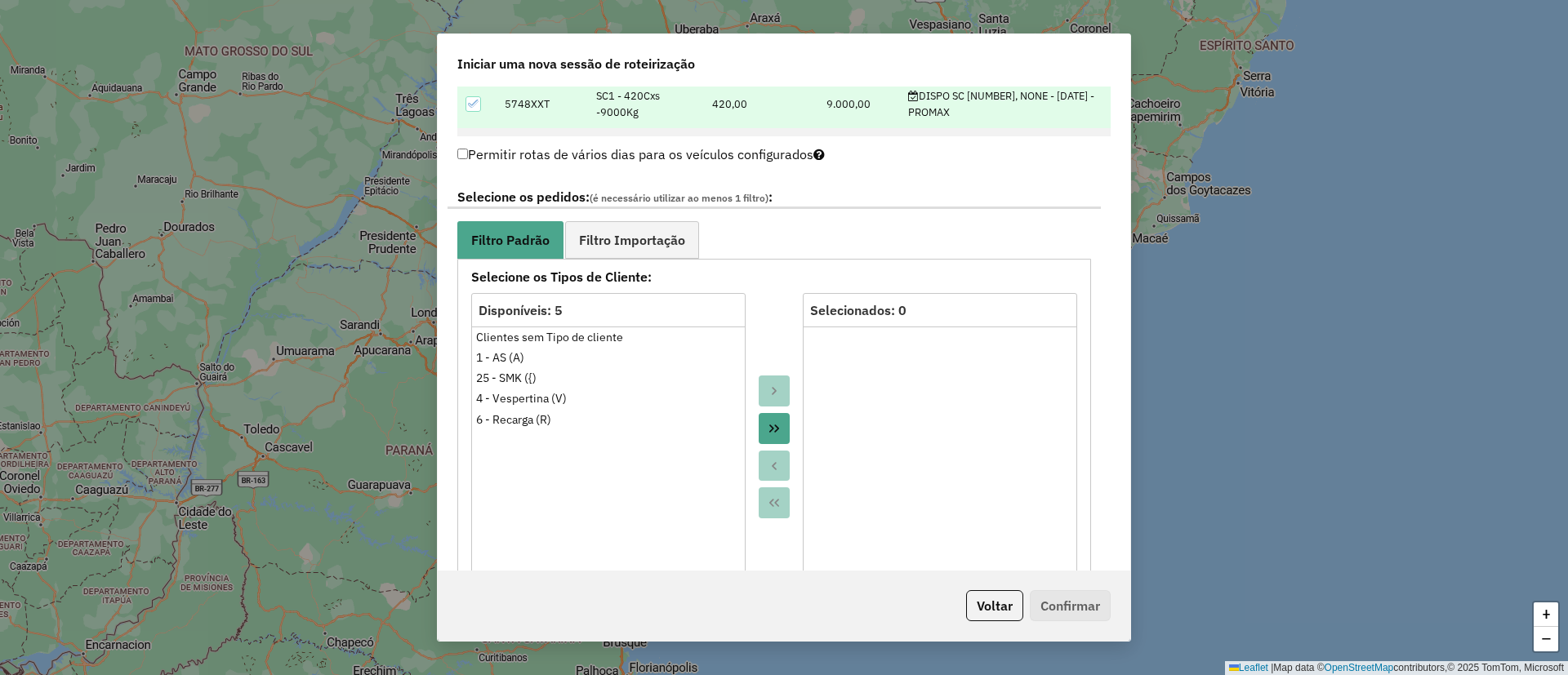 scroll, scrollTop: 912, scrollLeft: 0, axis: vertical 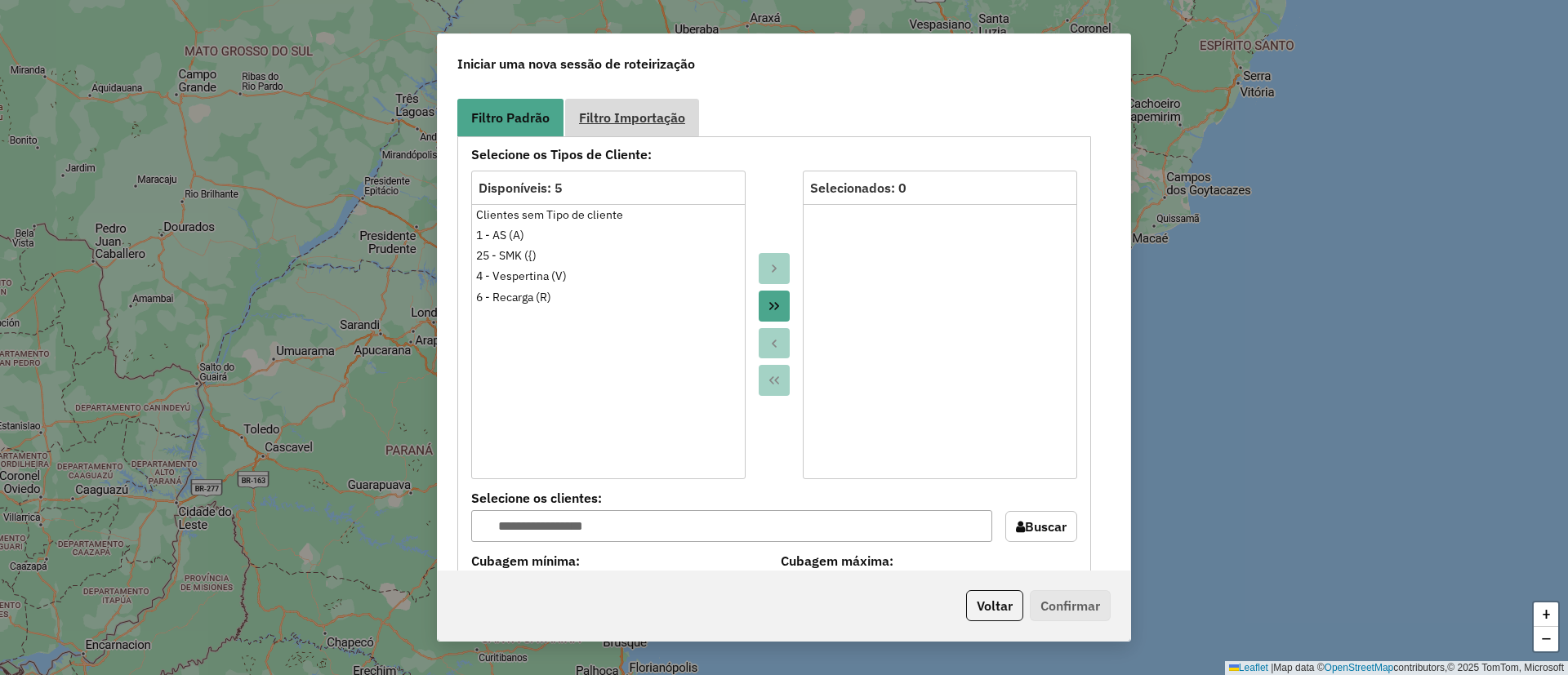 click on "Filtro Importação" at bounding box center [632, 117] 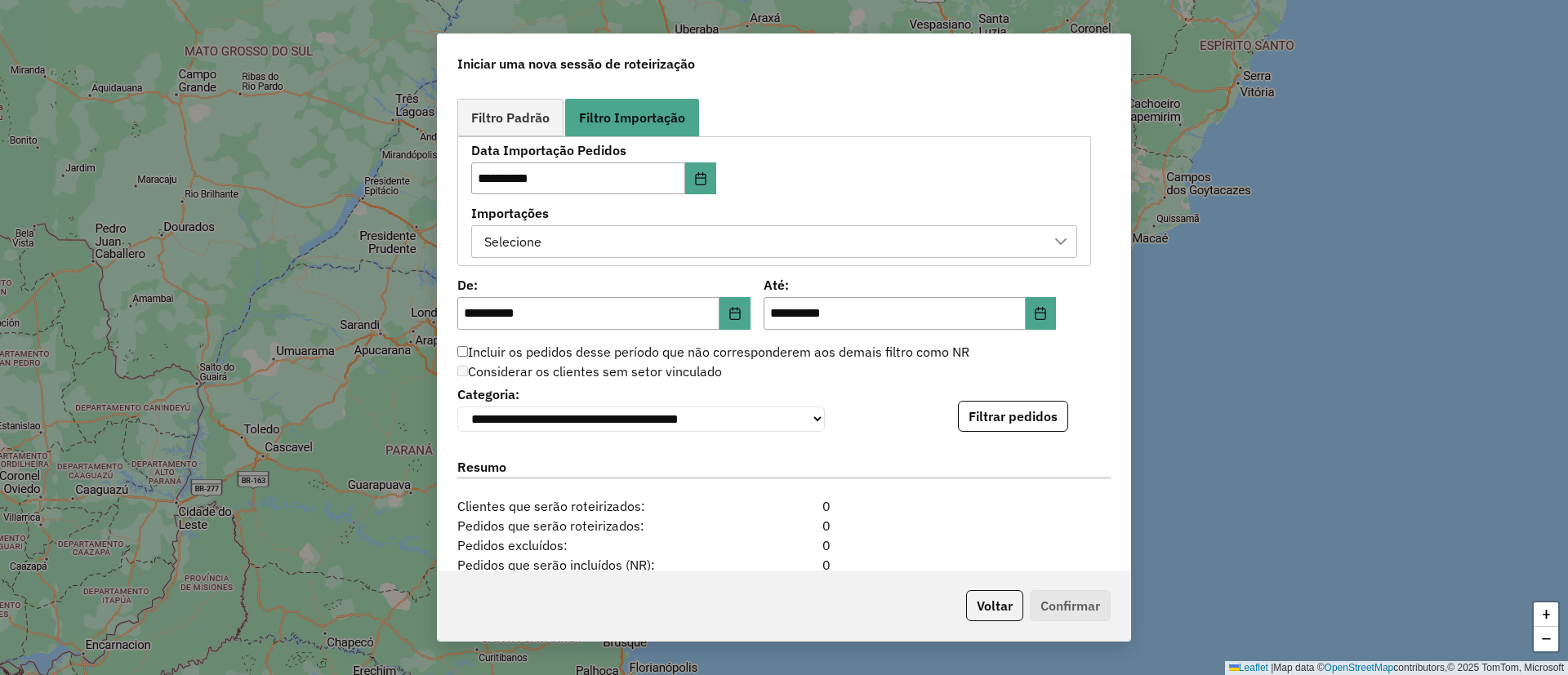 click on "Selecione" at bounding box center (762, 242) 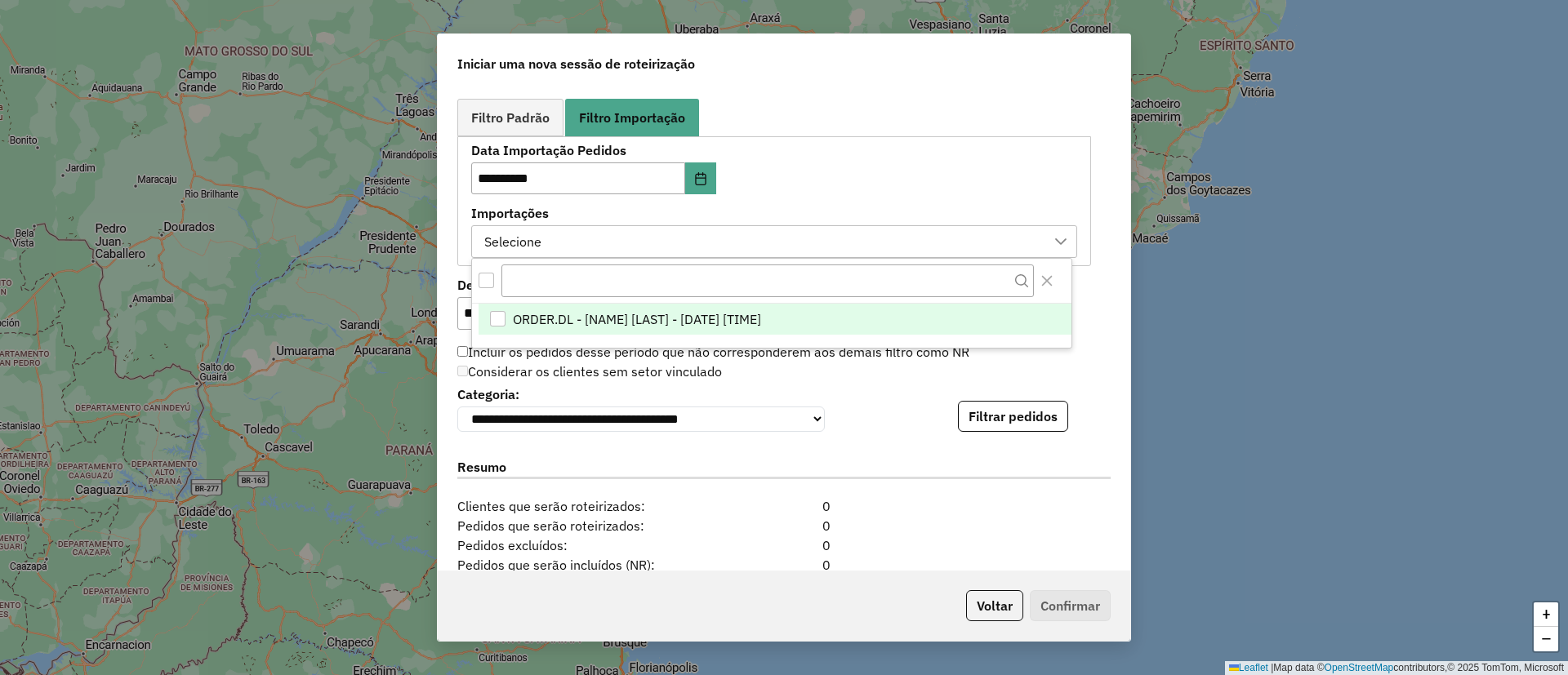 scroll, scrollTop: 12, scrollLeft: 74, axis: both 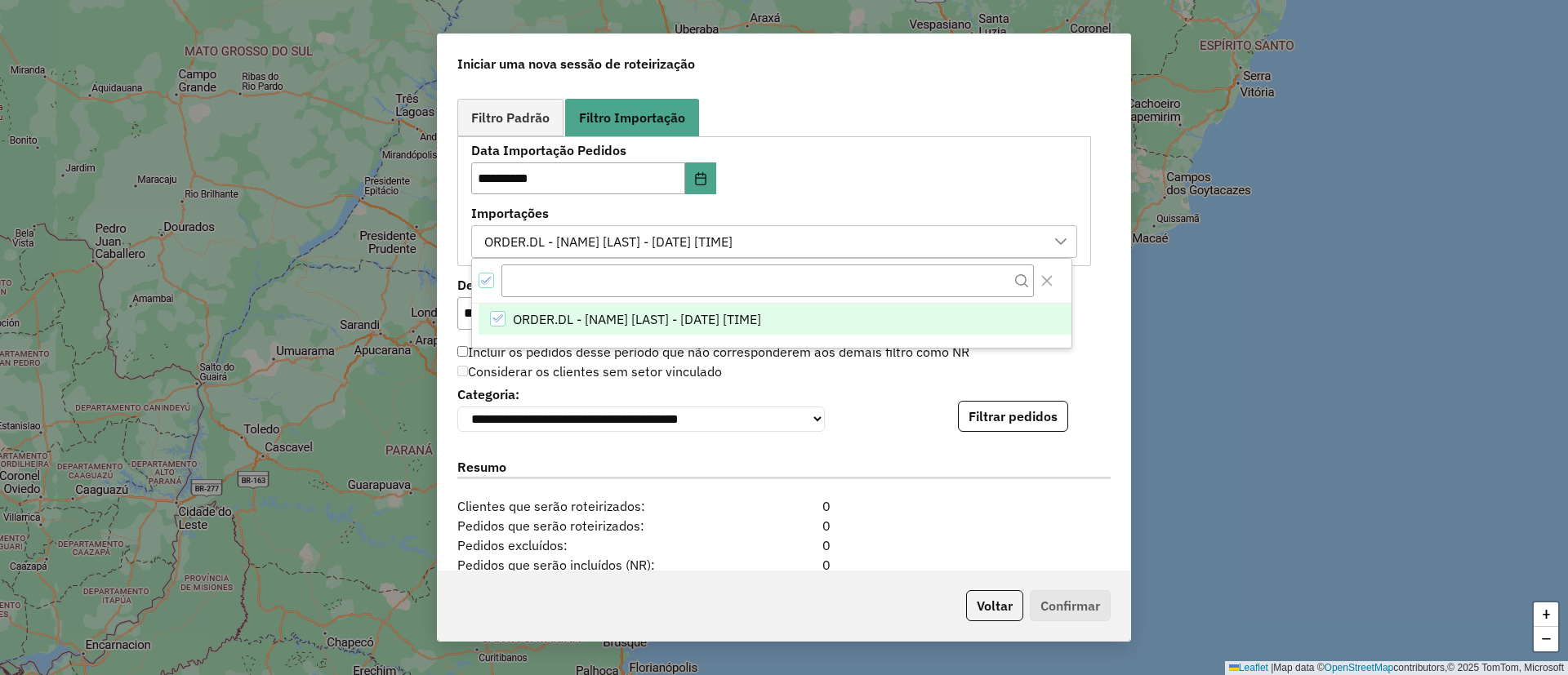 click on "**********" 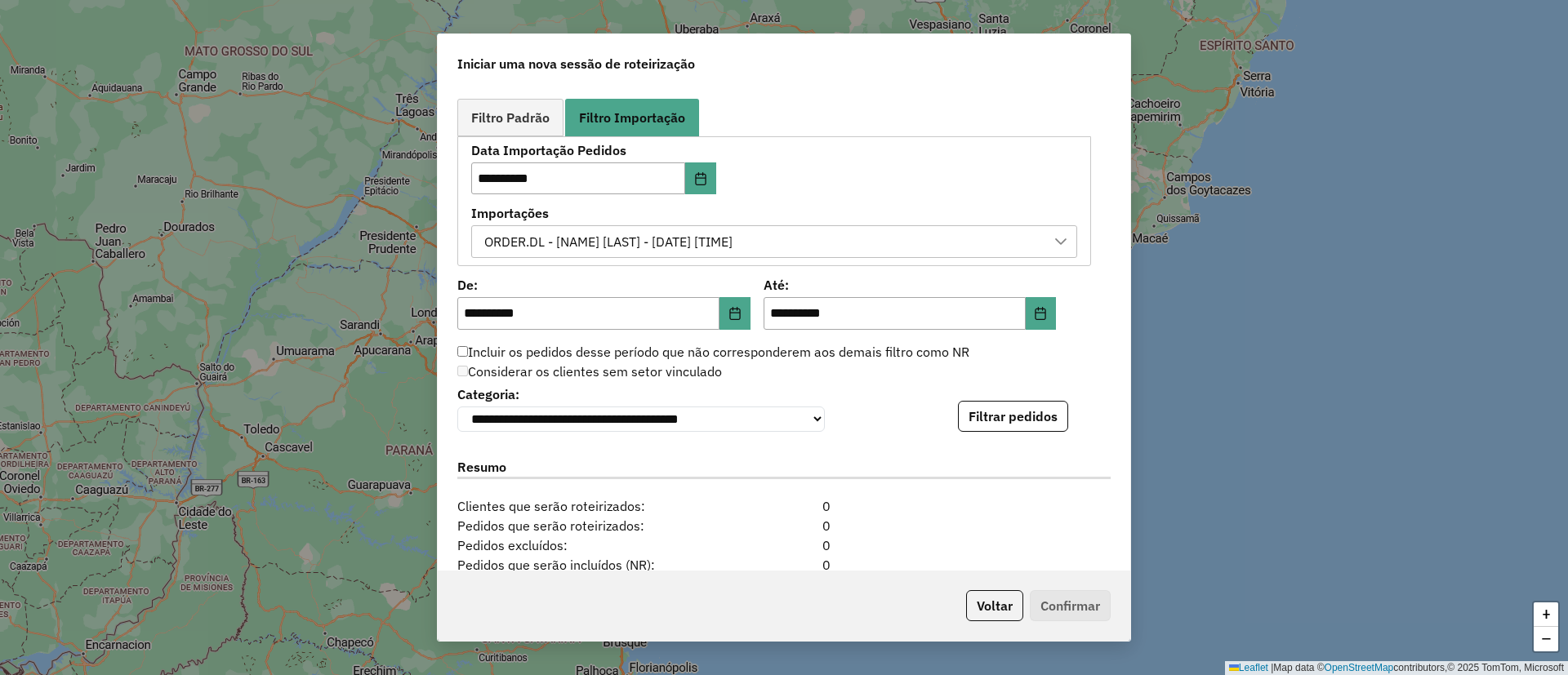 click on "Filtrar pedidos" 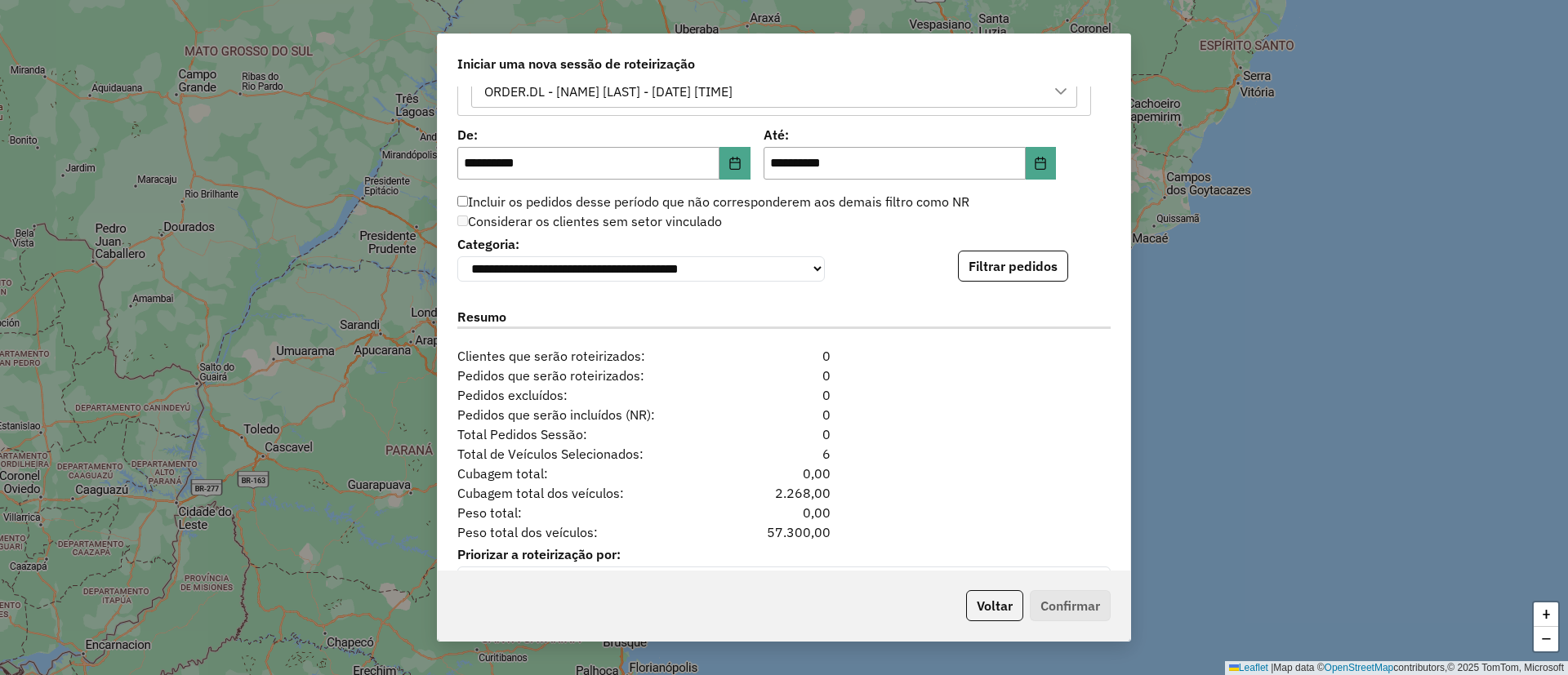 scroll, scrollTop: 1111, scrollLeft: 0, axis: vertical 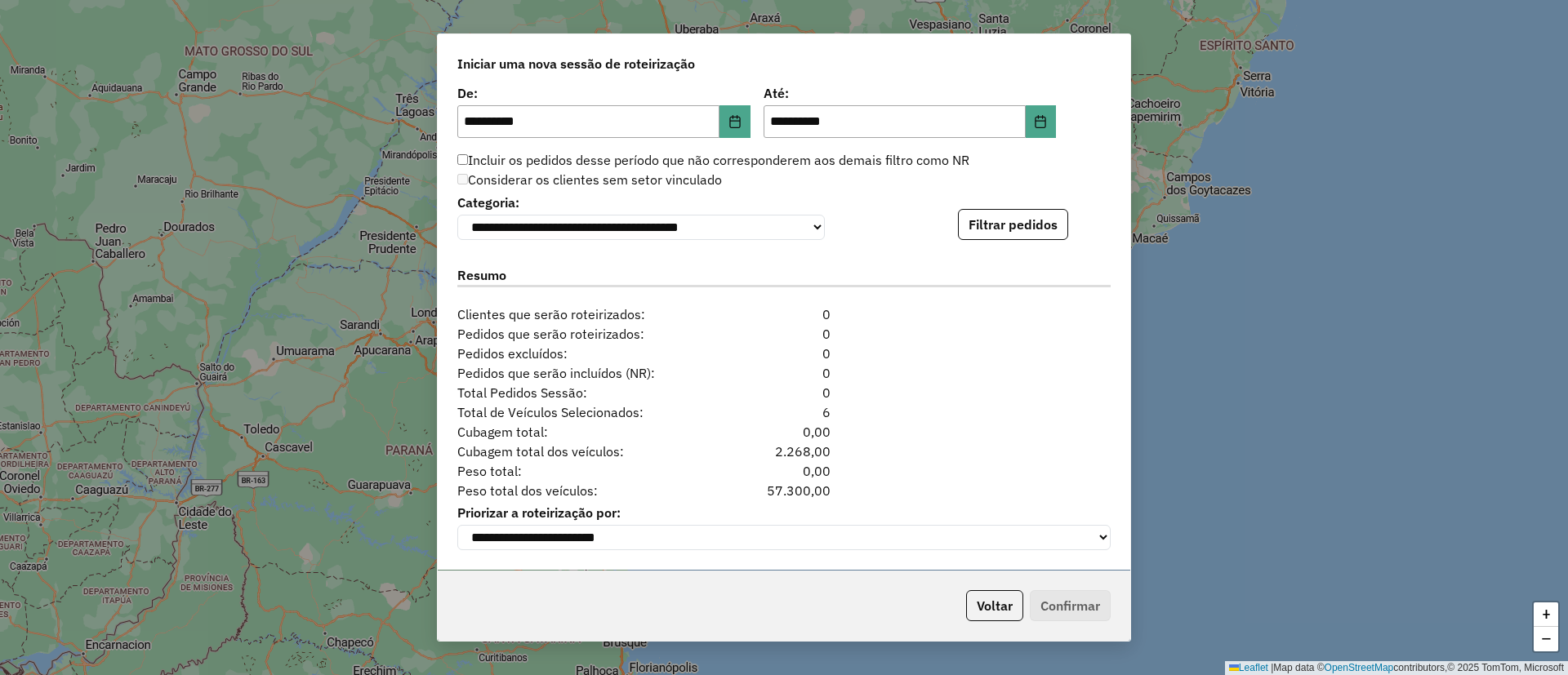 type 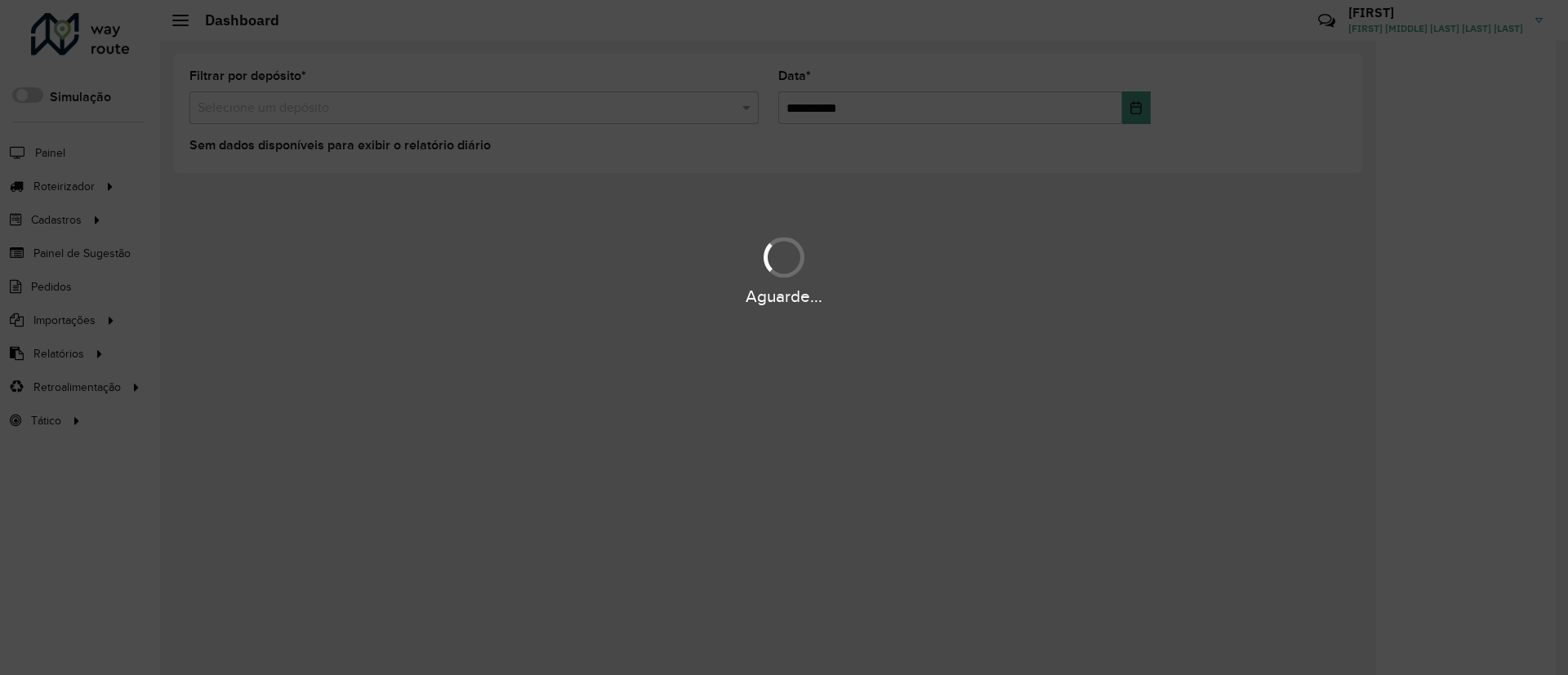scroll, scrollTop: 0, scrollLeft: 0, axis: both 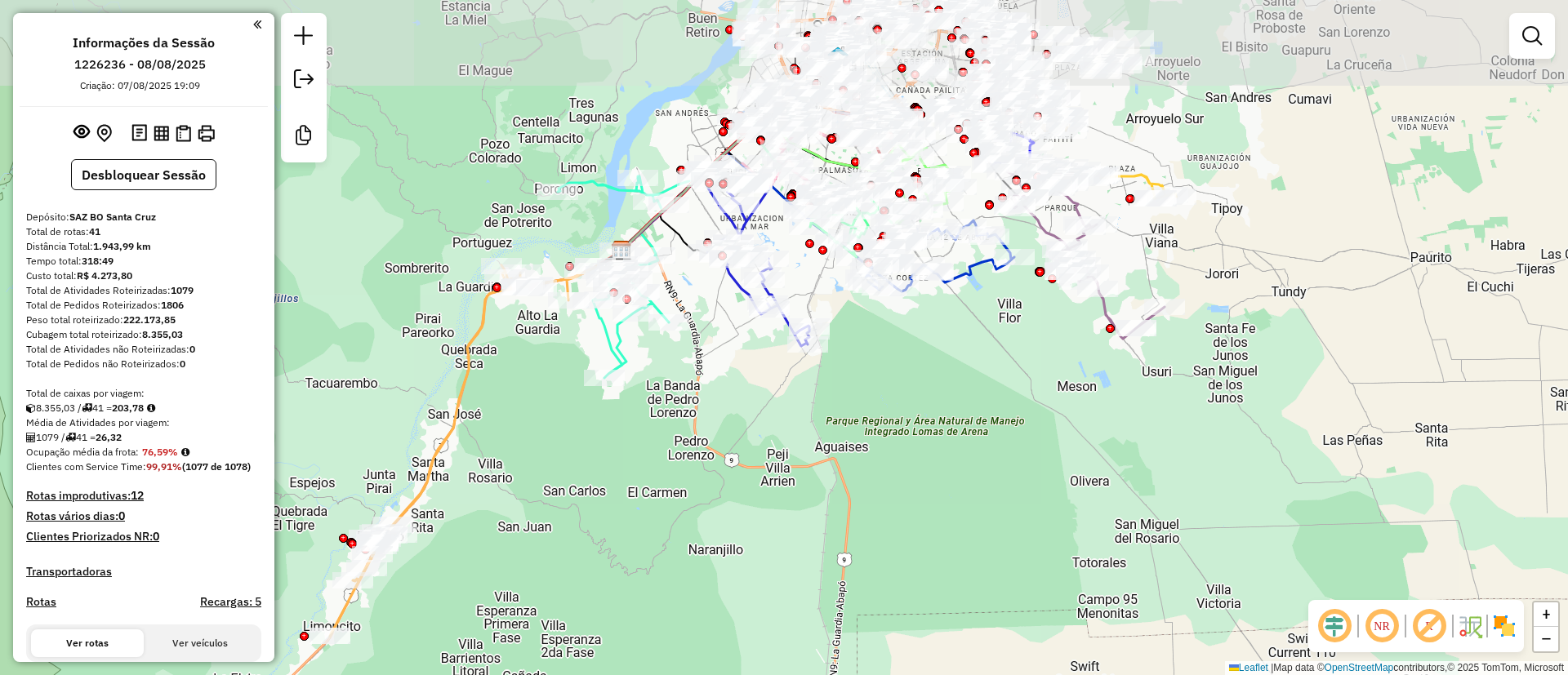 drag, startPoint x: 873, startPoint y: 332, endPoint x: 1072, endPoint y: 483, distance: 249.8039 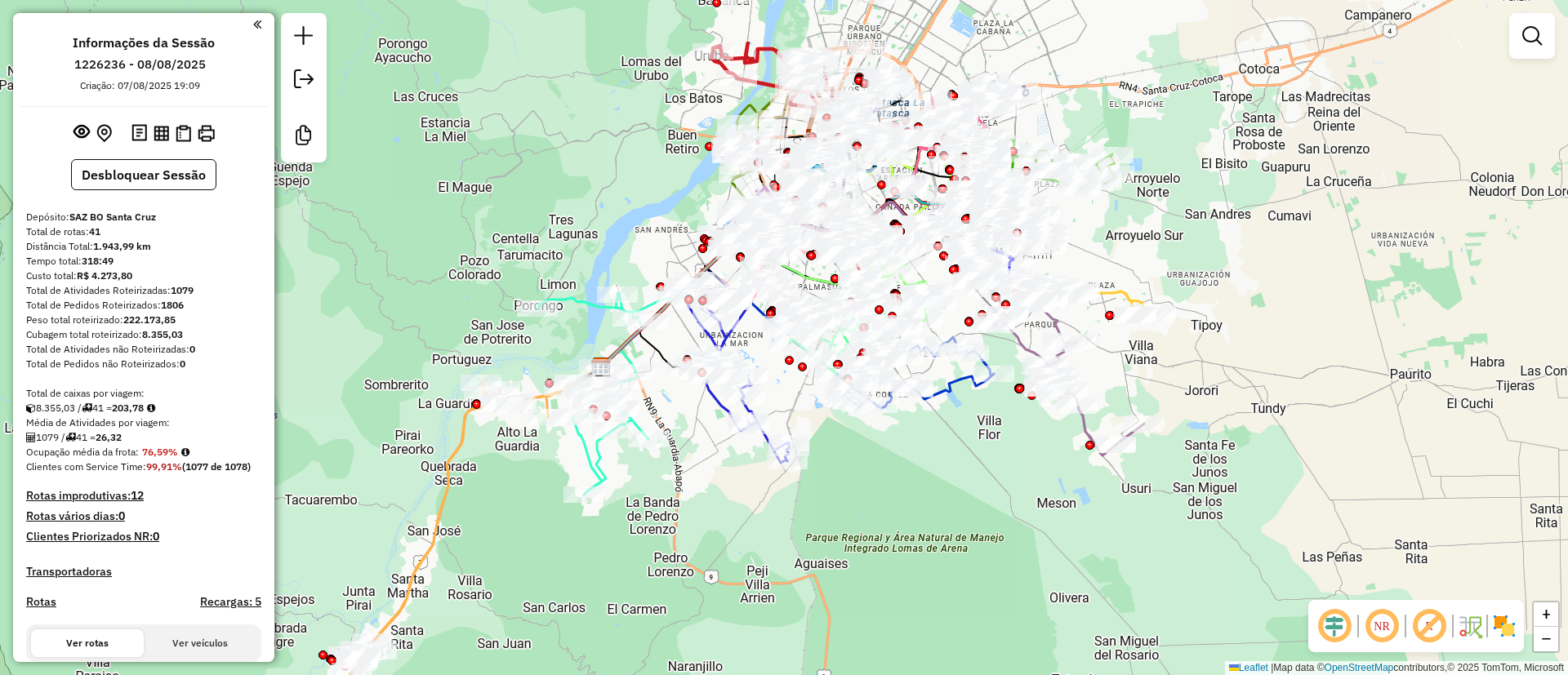 drag, startPoint x: 1057, startPoint y: 438, endPoint x: 1021, endPoint y: 548, distance: 115.741 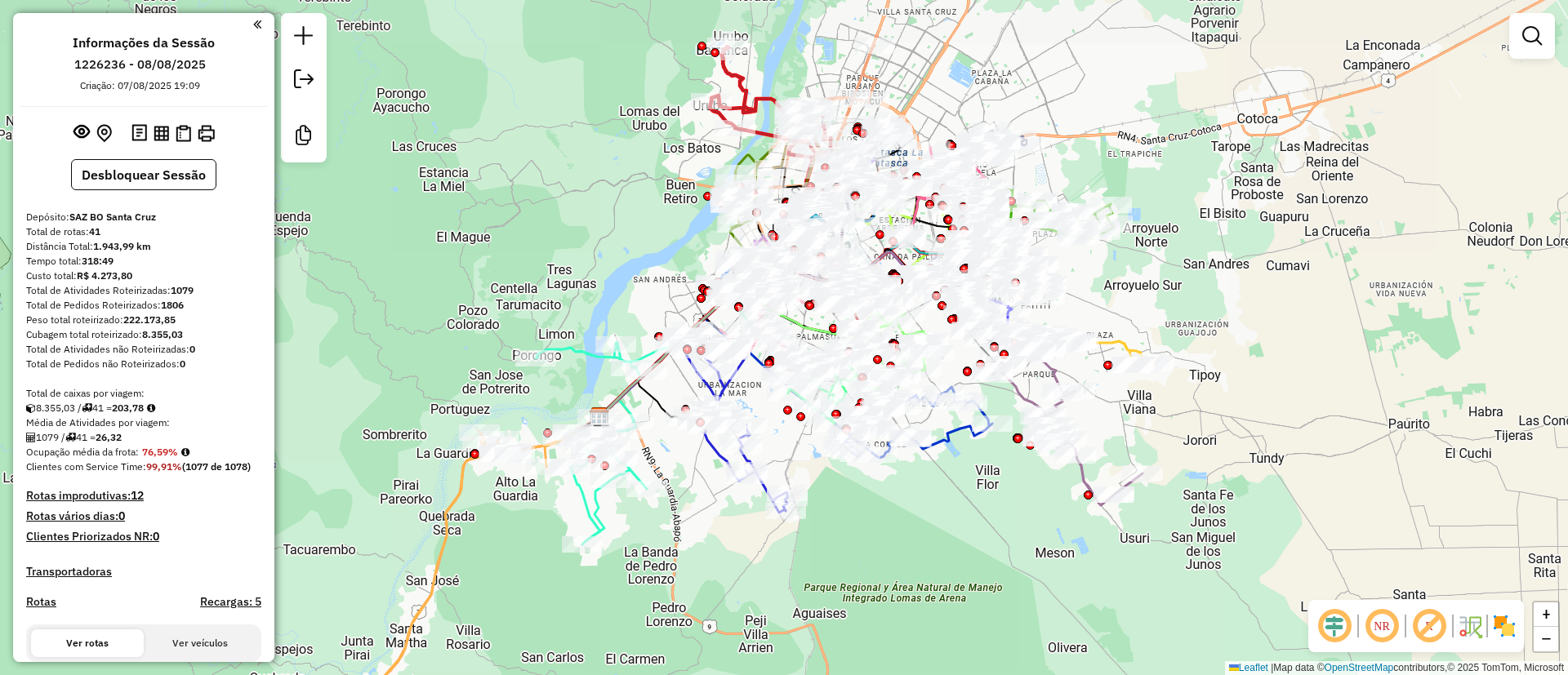 drag, startPoint x: 1025, startPoint y: 504, endPoint x: 1023, endPoint y: 553, distance: 49.0408 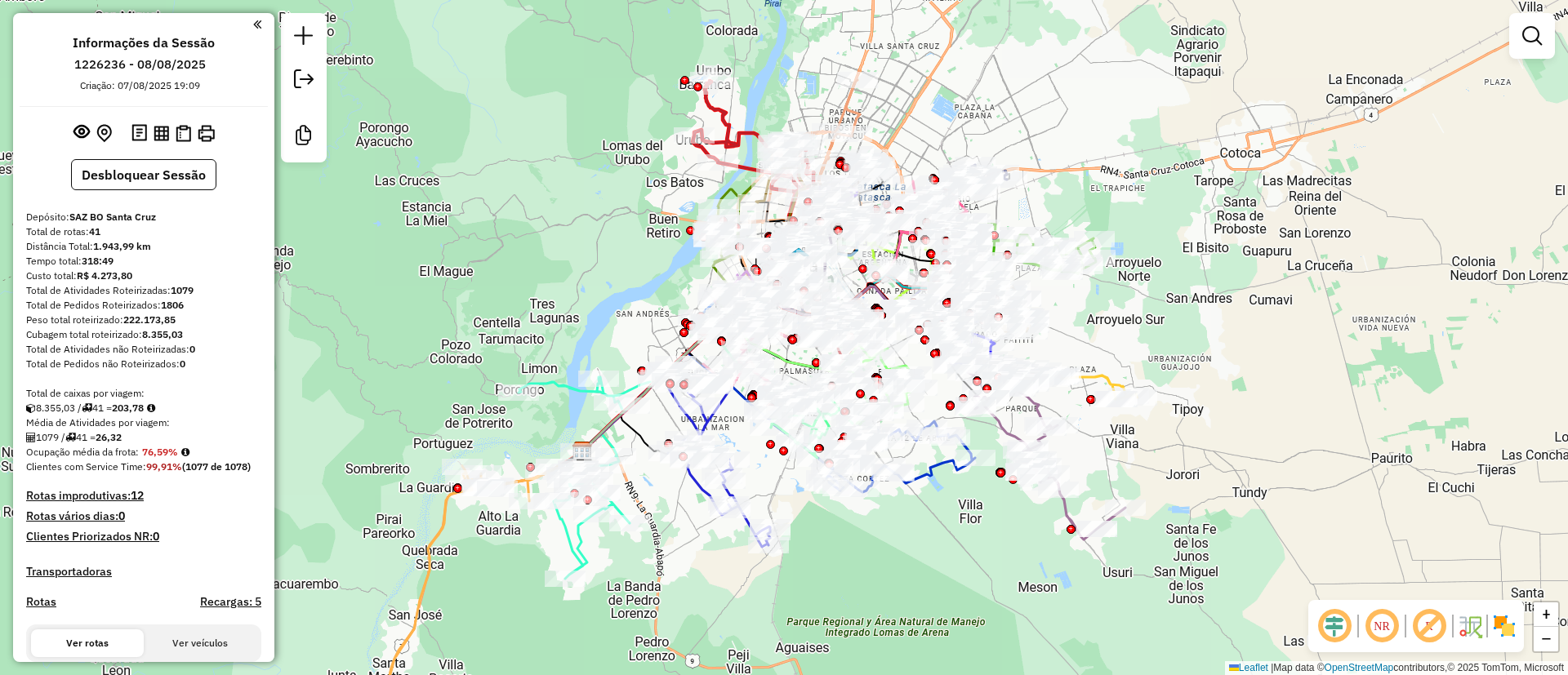 drag, startPoint x: 1176, startPoint y: 210, endPoint x: 1159, endPoint y: 244, distance: 38.013156 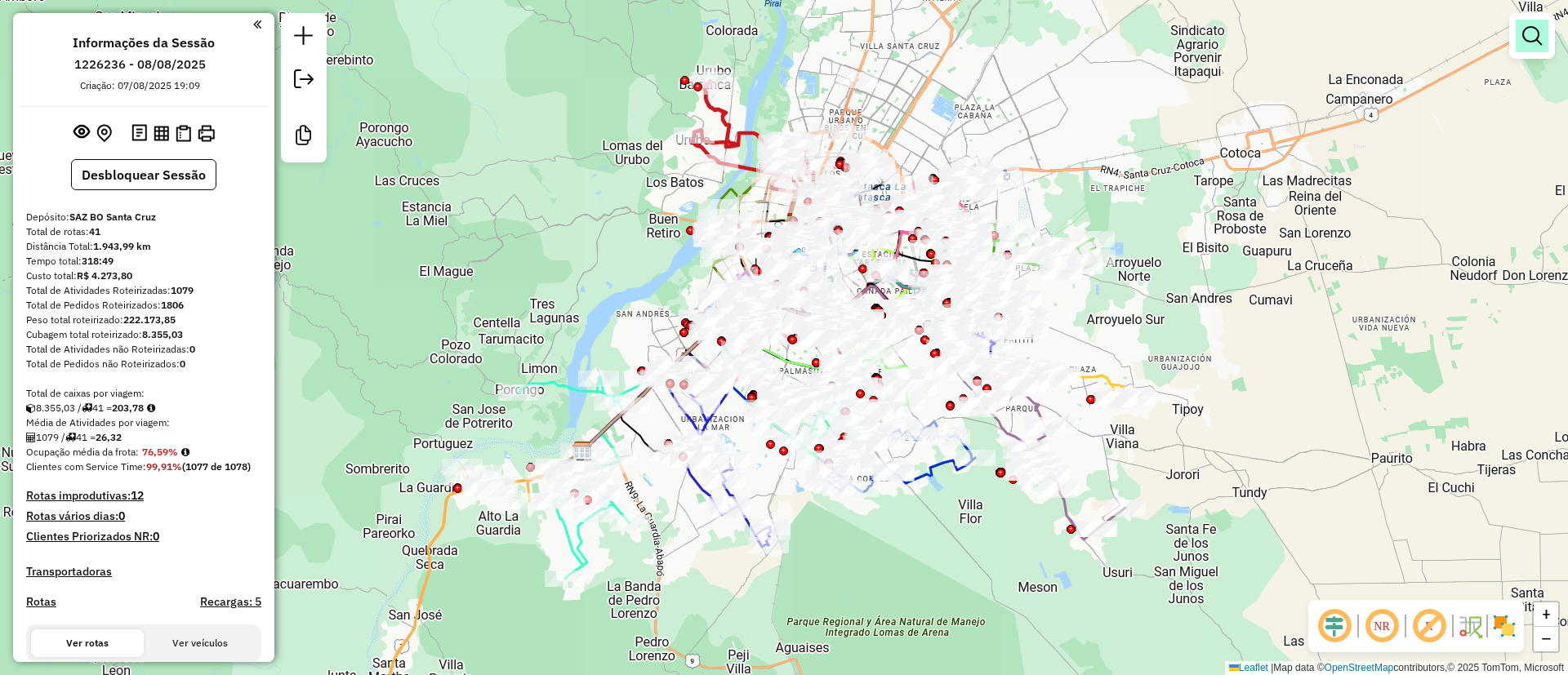 click at bounding box center [1532, 36] 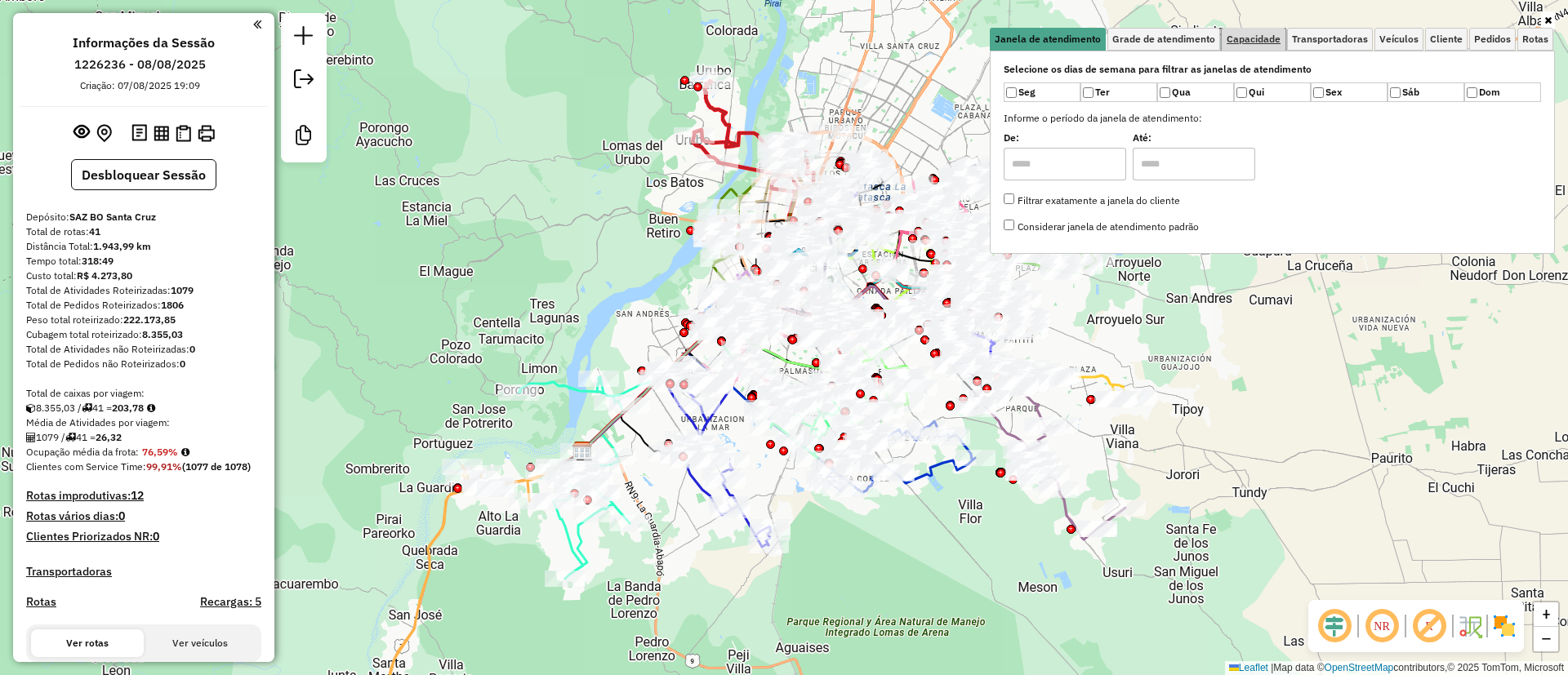click on "Capacidade" at bounding box center (1254, 39) 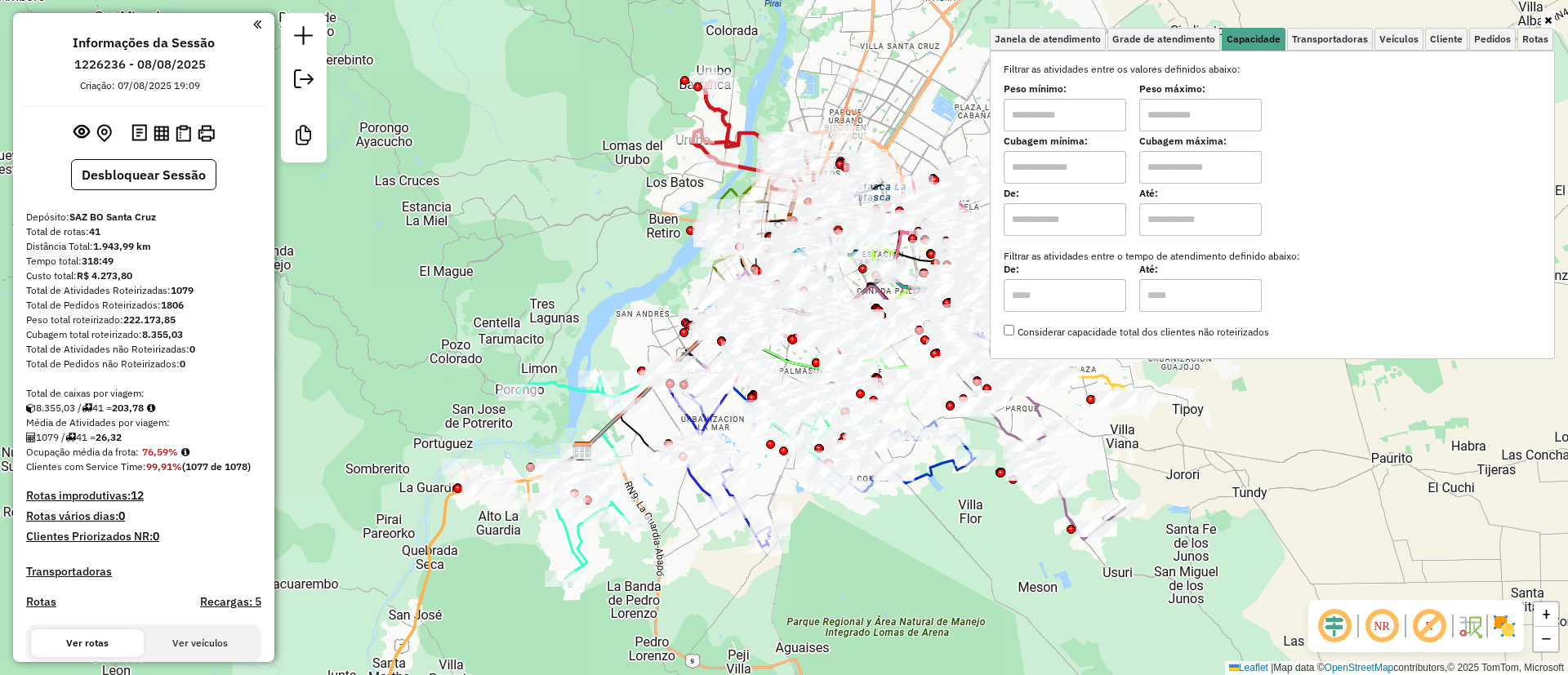 click at bounding box center [1065, 167] 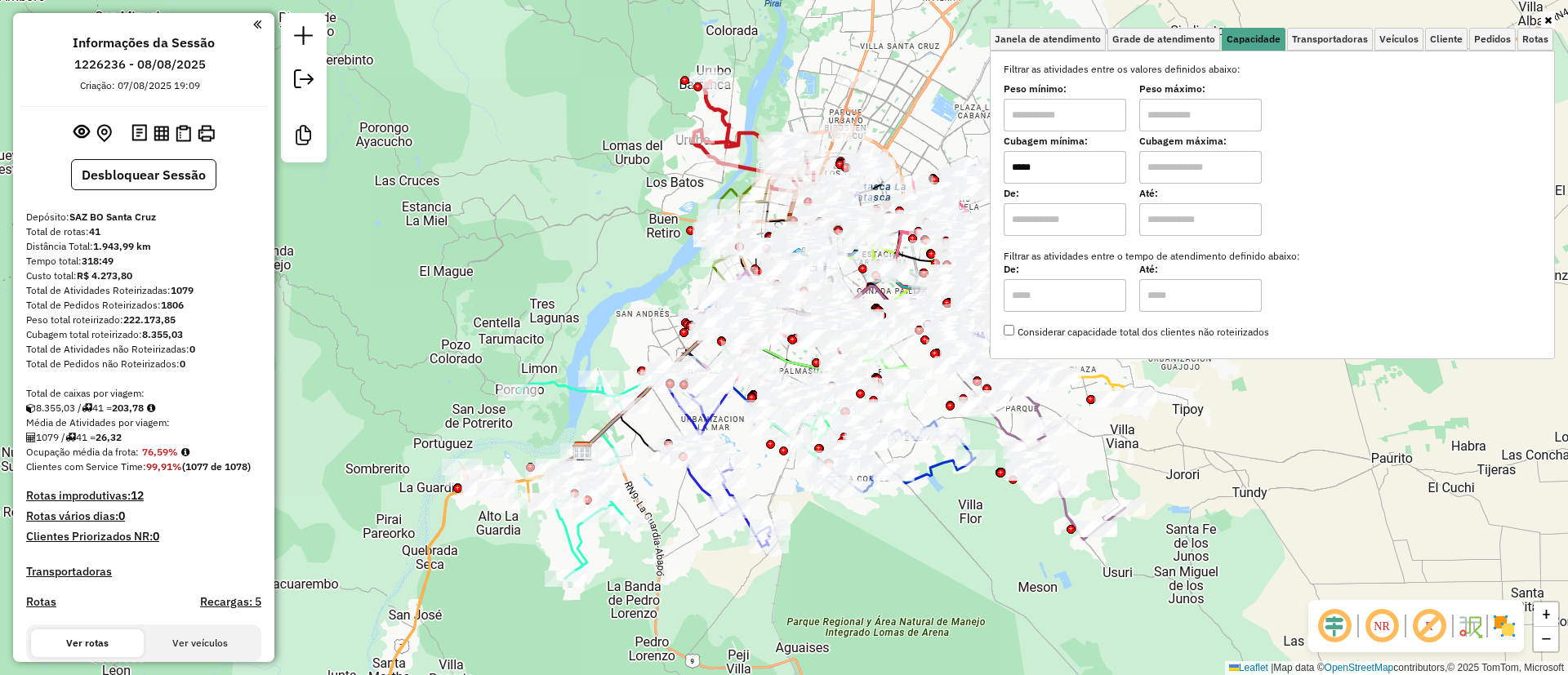 click at bounding box center (1200, 167) 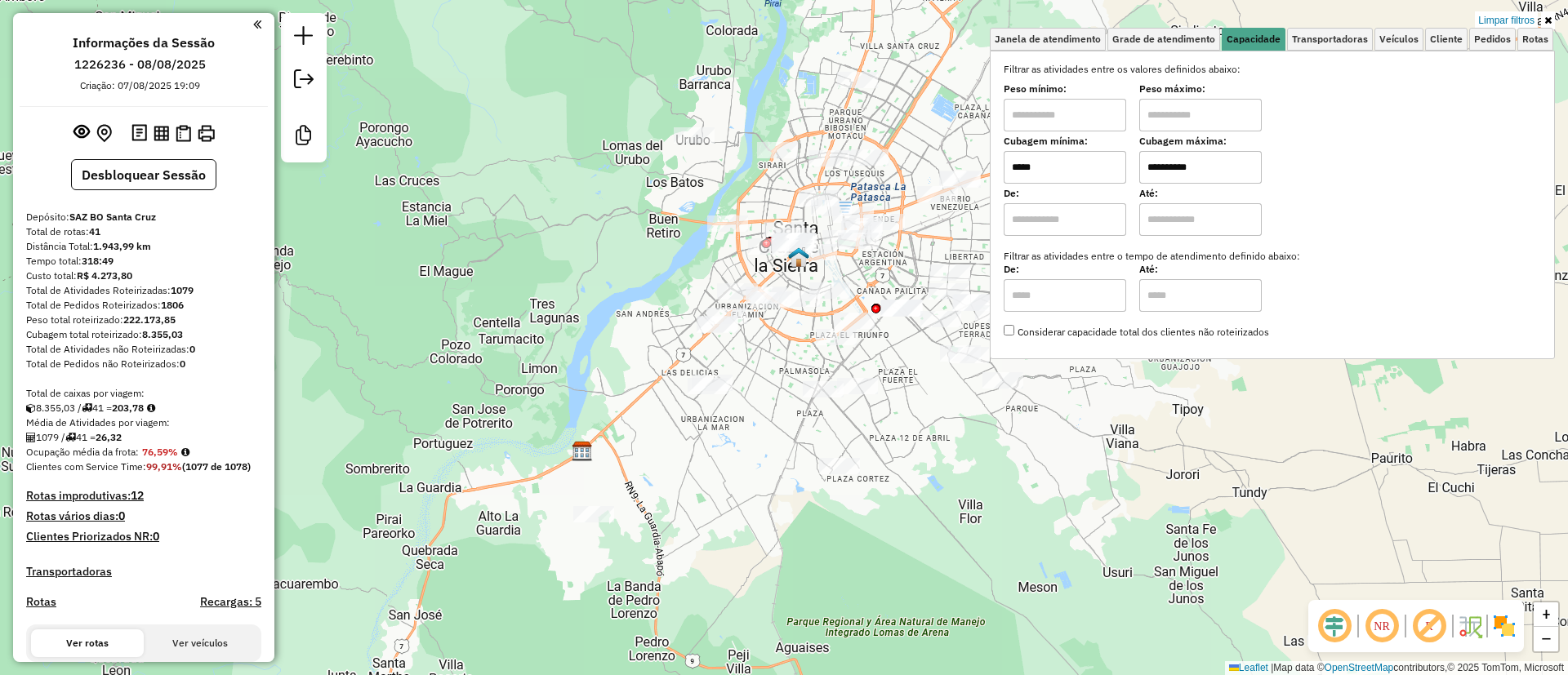 click on "**********" 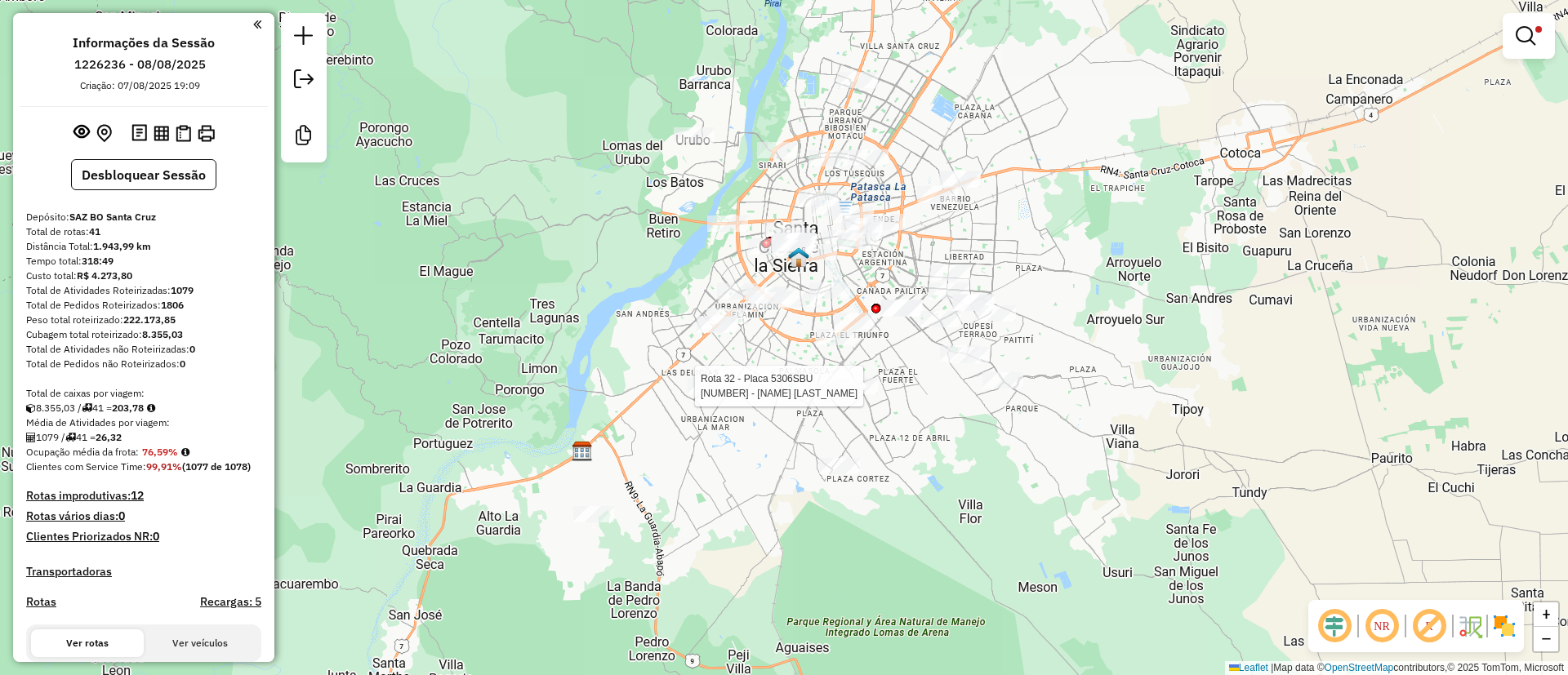 select on "**********" 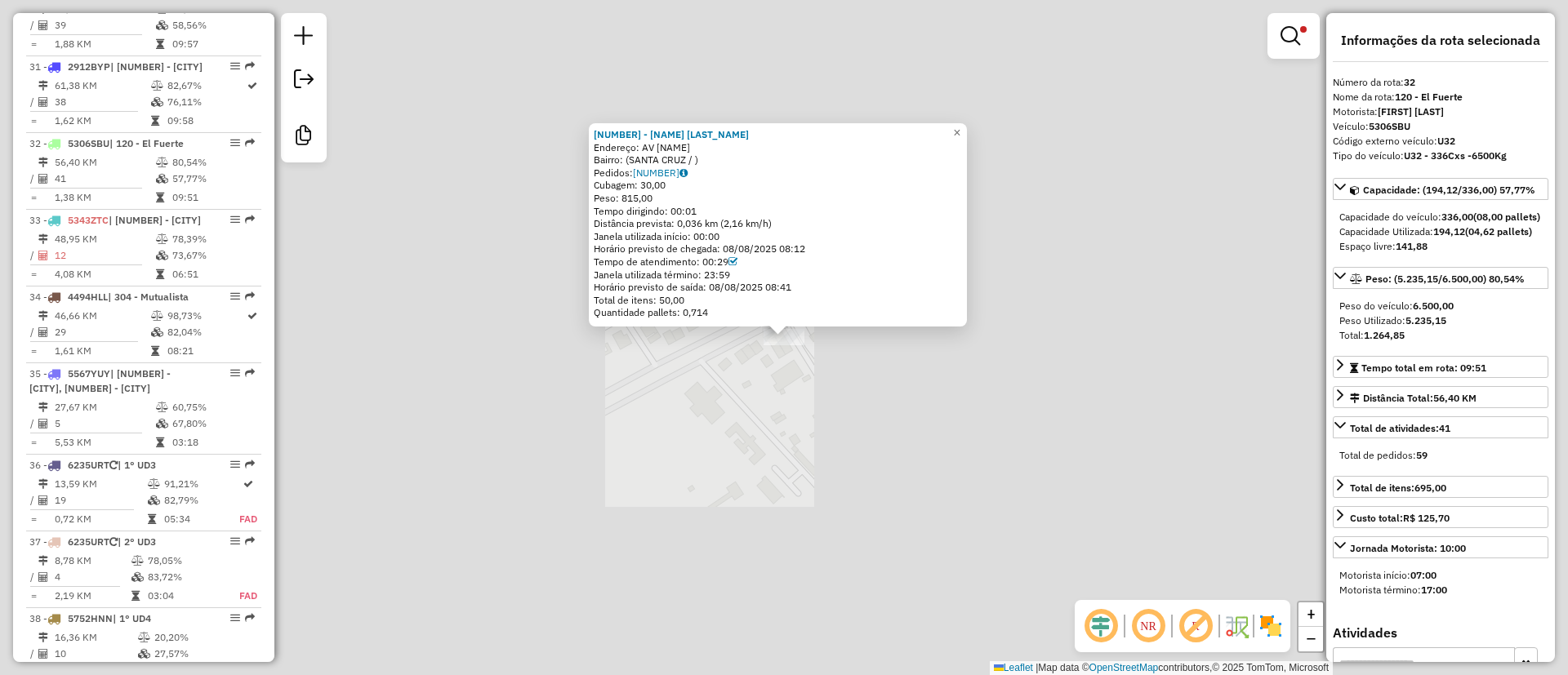 scroll, scrollTop: 3292, scrollLeft: 0, axis: vertical 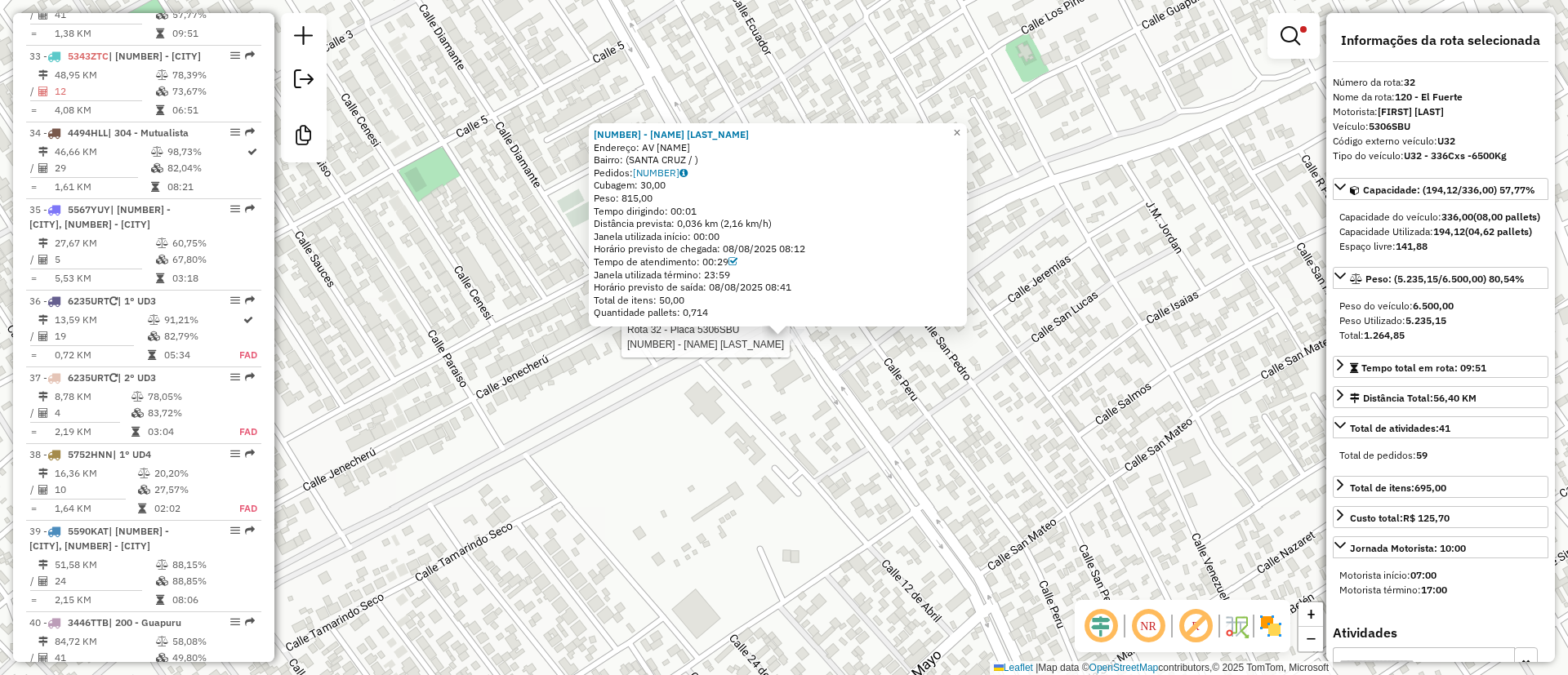 click on "Rota 32 - Placa 5306SBU 0000913306 - [FIRST] [LAST] 0000913306 - [FIRST] [LAST] Endereço: AV [NAME] Bairro: ( [CITY] / ) Pedidos: 007859507 Cubagem: 30,00 Peso: 815,00 Tempo dirigindo: 00:01 Distância prevista: 0,036 km (2,16 km/h) Janela utilizada início: 00:00 Horário previsto de chegada: 08/08/2025 08:12 Tempo de atendimento: 00:29 Janela utilizada término: 23:59 Horário previsto de saída: 08/08/2025 08:41 Total de itens: 50,00 Quantidade pallets: 0,714 × Limpar filtros Janela de atendimento Grade de atendimento Capacidade Transportadoras Veículos Cliente Pedidos Rotas Selecione os dias de semana para filtrar as janelas de atendimento Seg Ter Qua Qui Sex Sáb Dom Informe o período da janela de atendimento: De: Até: Filtrar exatamente a janela do cliente Considerar janela de atendimento padrão Selecione os dias de semana para filtrar as grades de atendimento Seg Ter Qua Qui Sex Sáb Dom Peso mínimo: Peso máximo: ***** De: +" 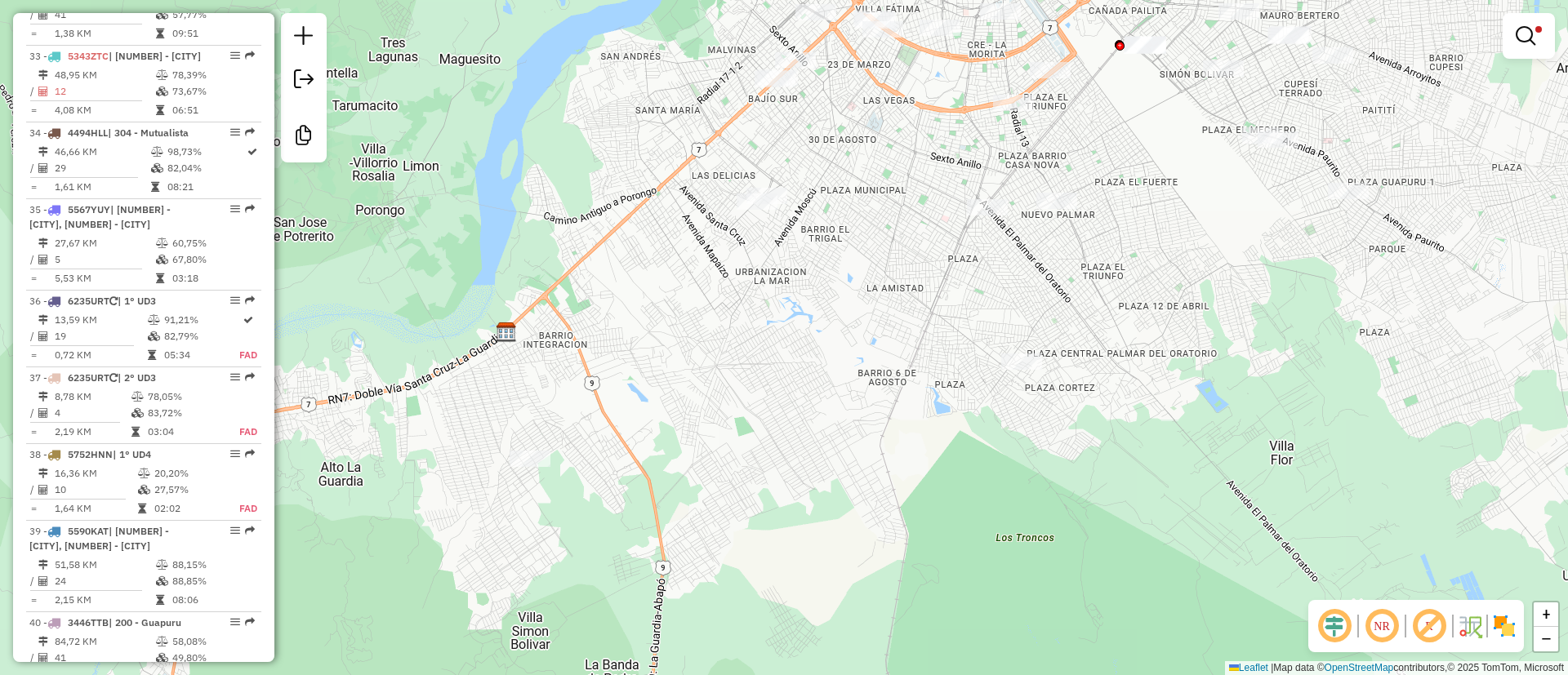click at bounding box center [1529, 36] 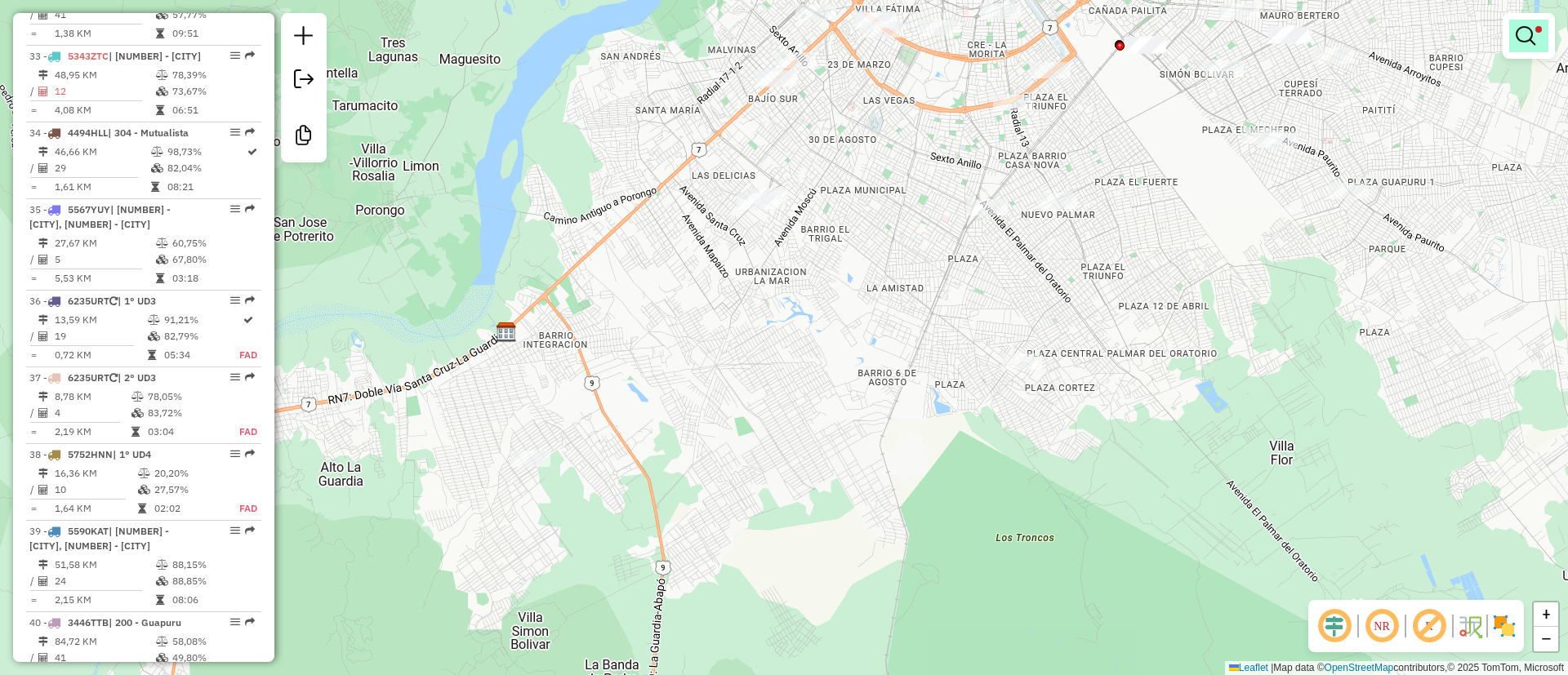 click at bounding box center [1526, 36] 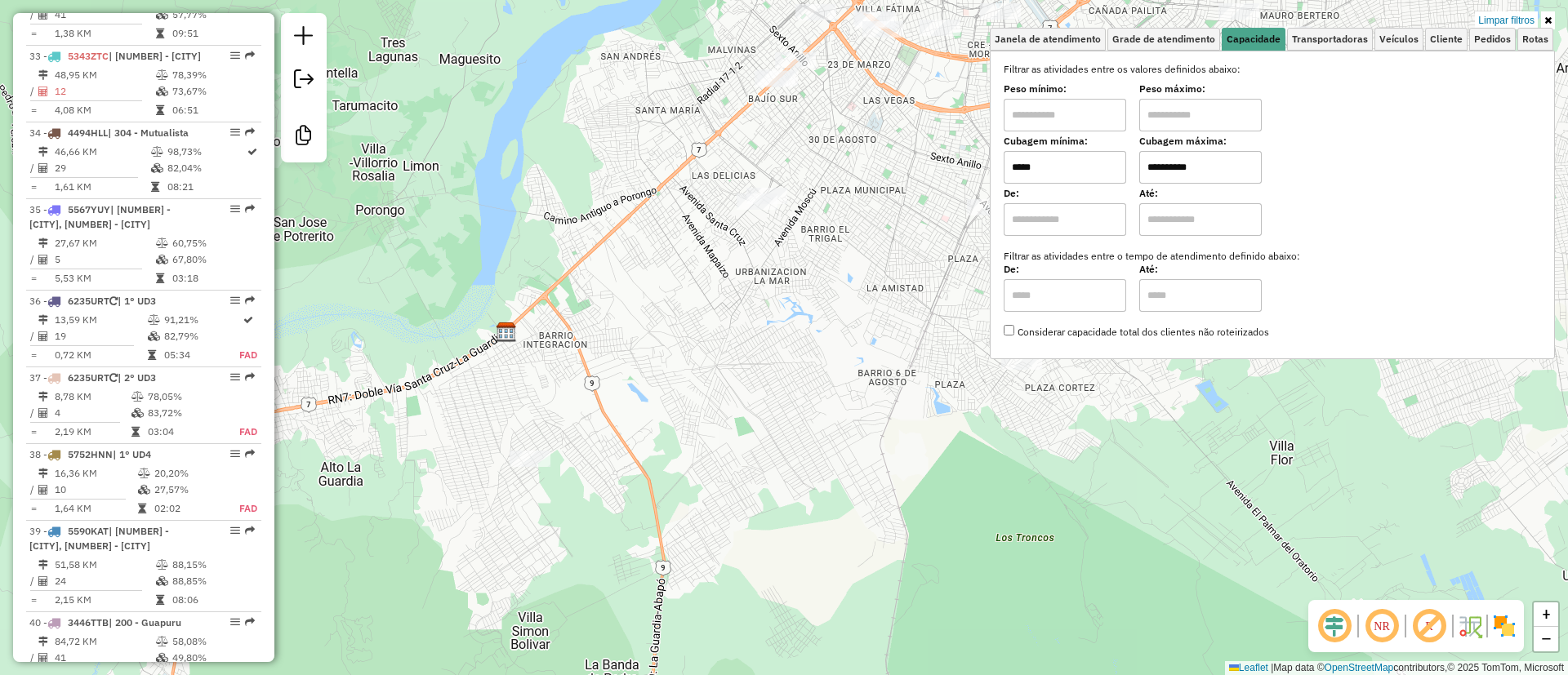 drag, startPoint x: 1051, startPoint y: 165, endPoint x: 928, endPoint y: 167, distance: 123.0163 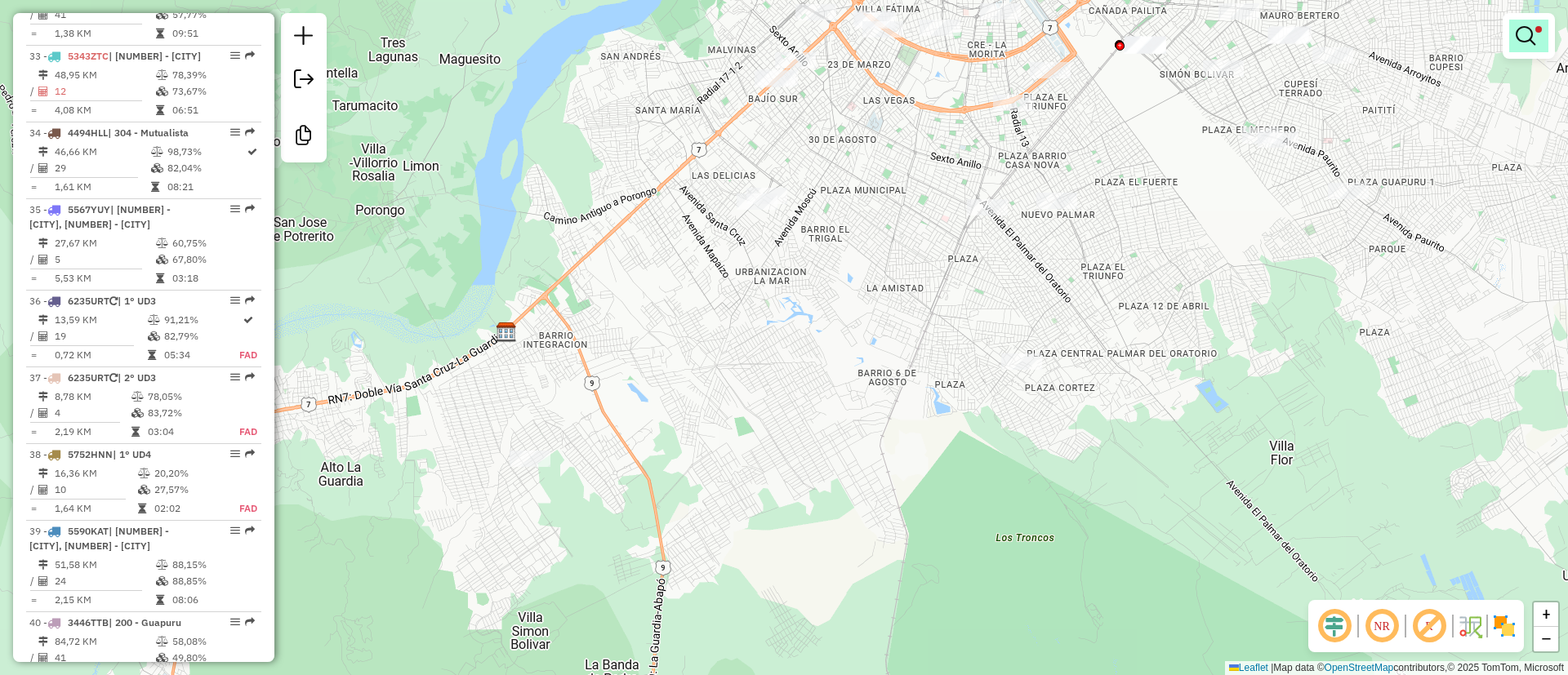 click at bounding box center (1529, 36) 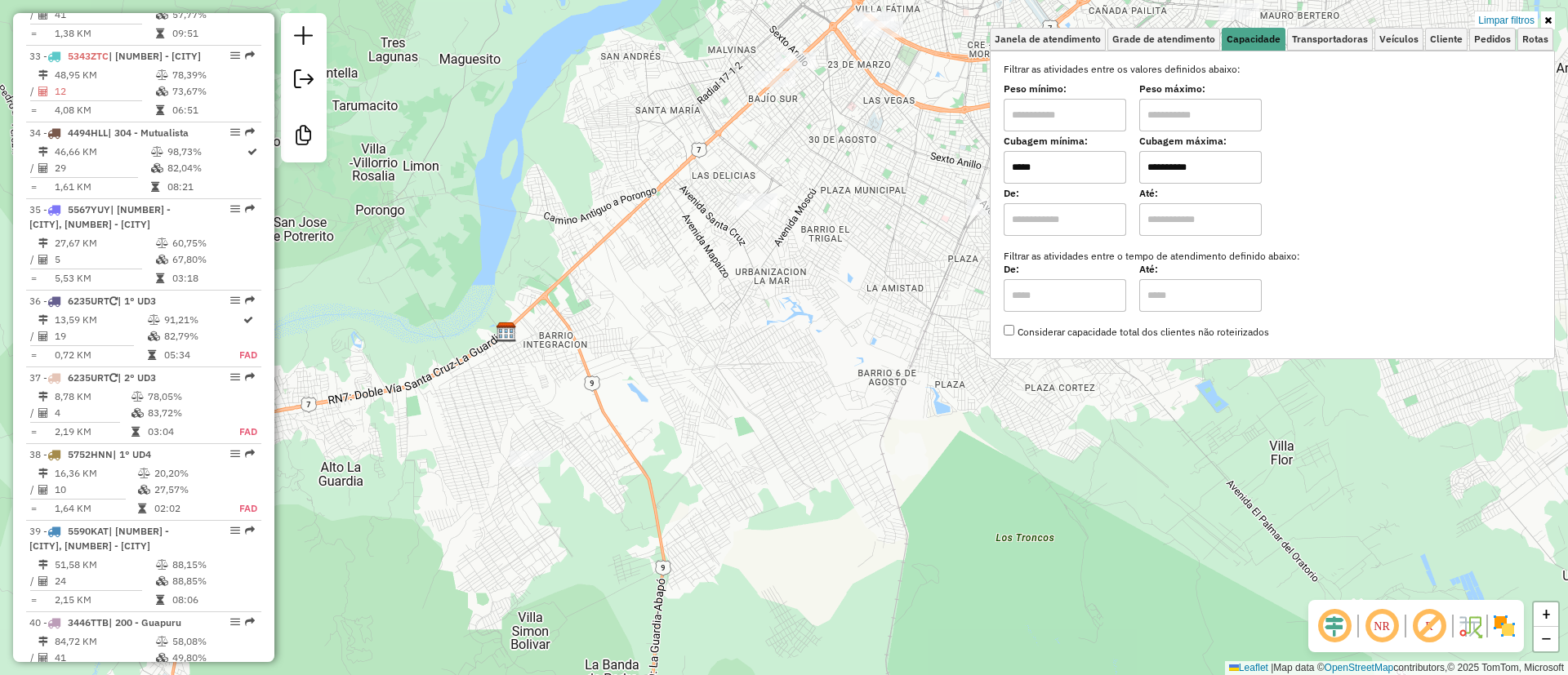 type on "*****" 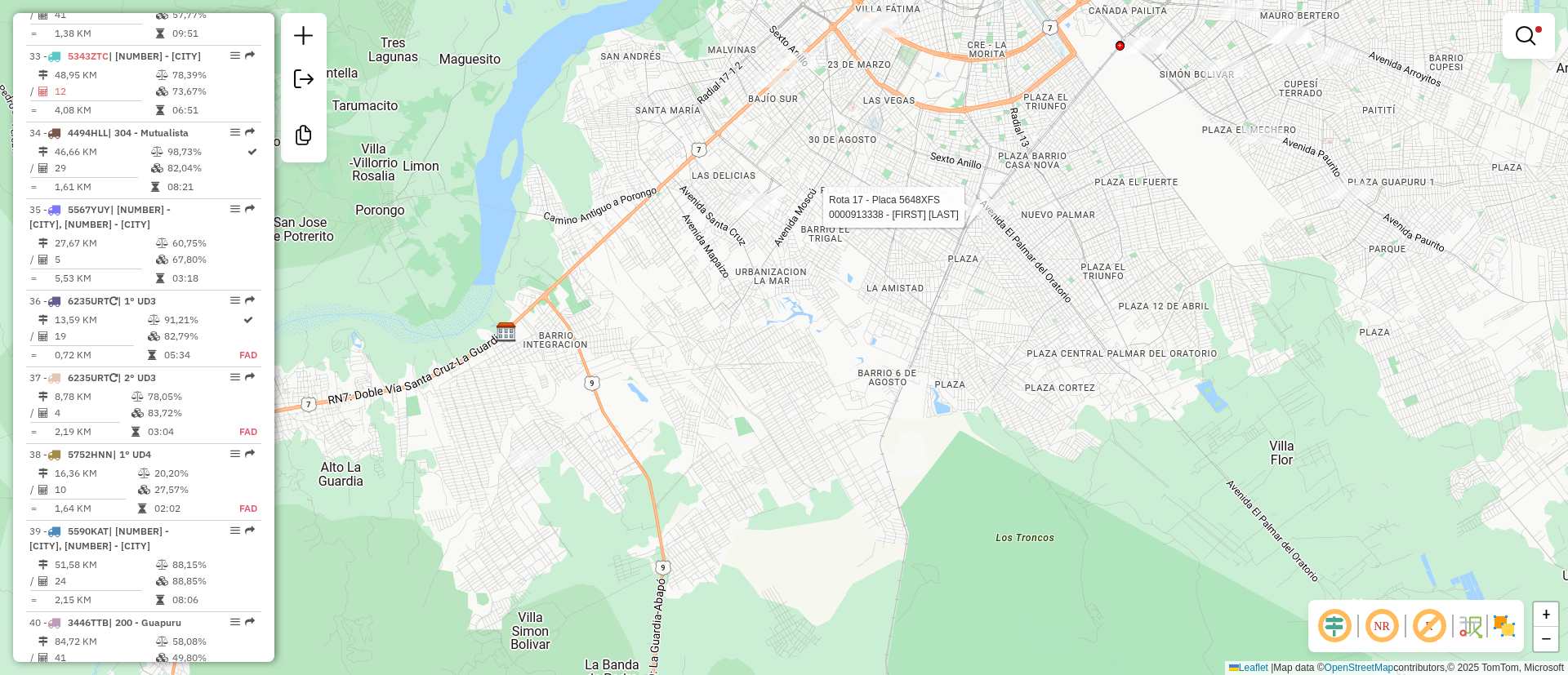 select on "**********" 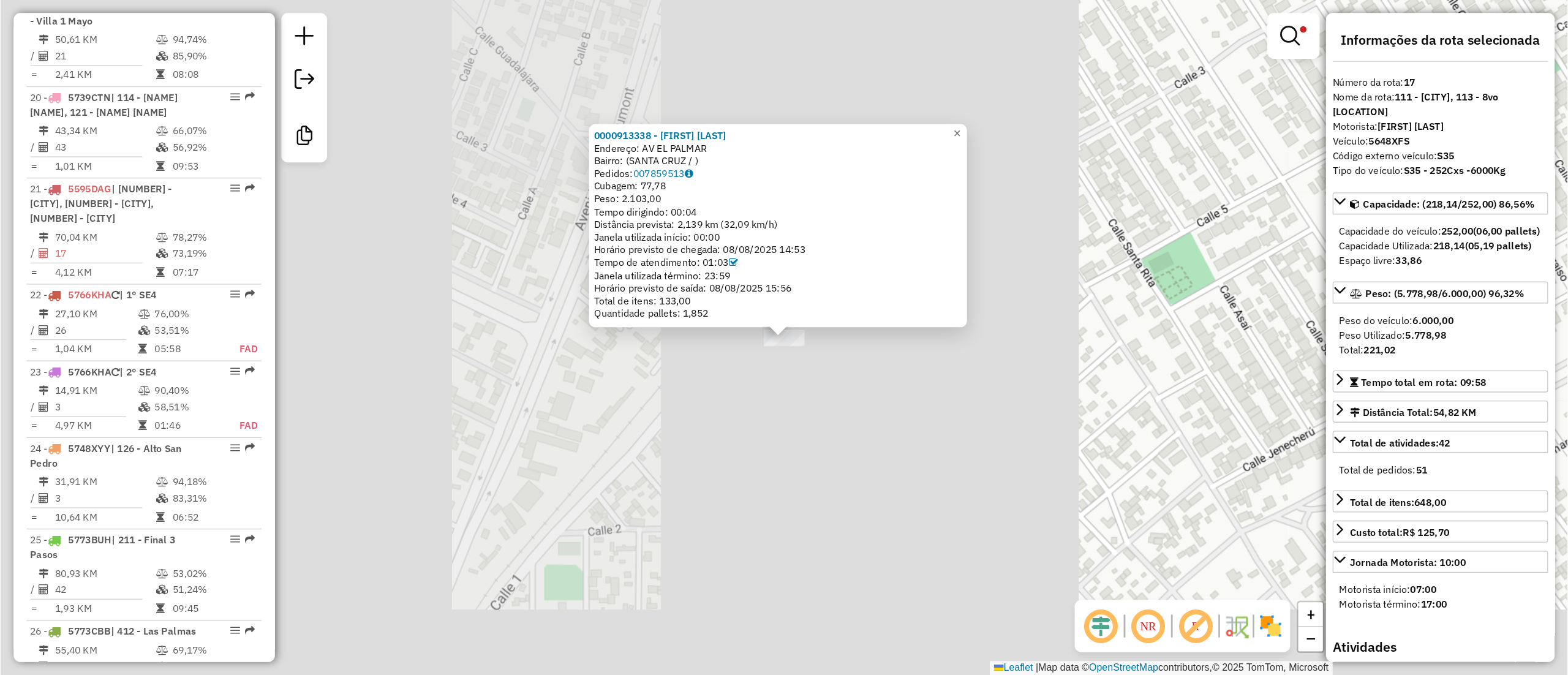 scroll, scrollTop: 1474, scrollLeft: 0, axis: vertical 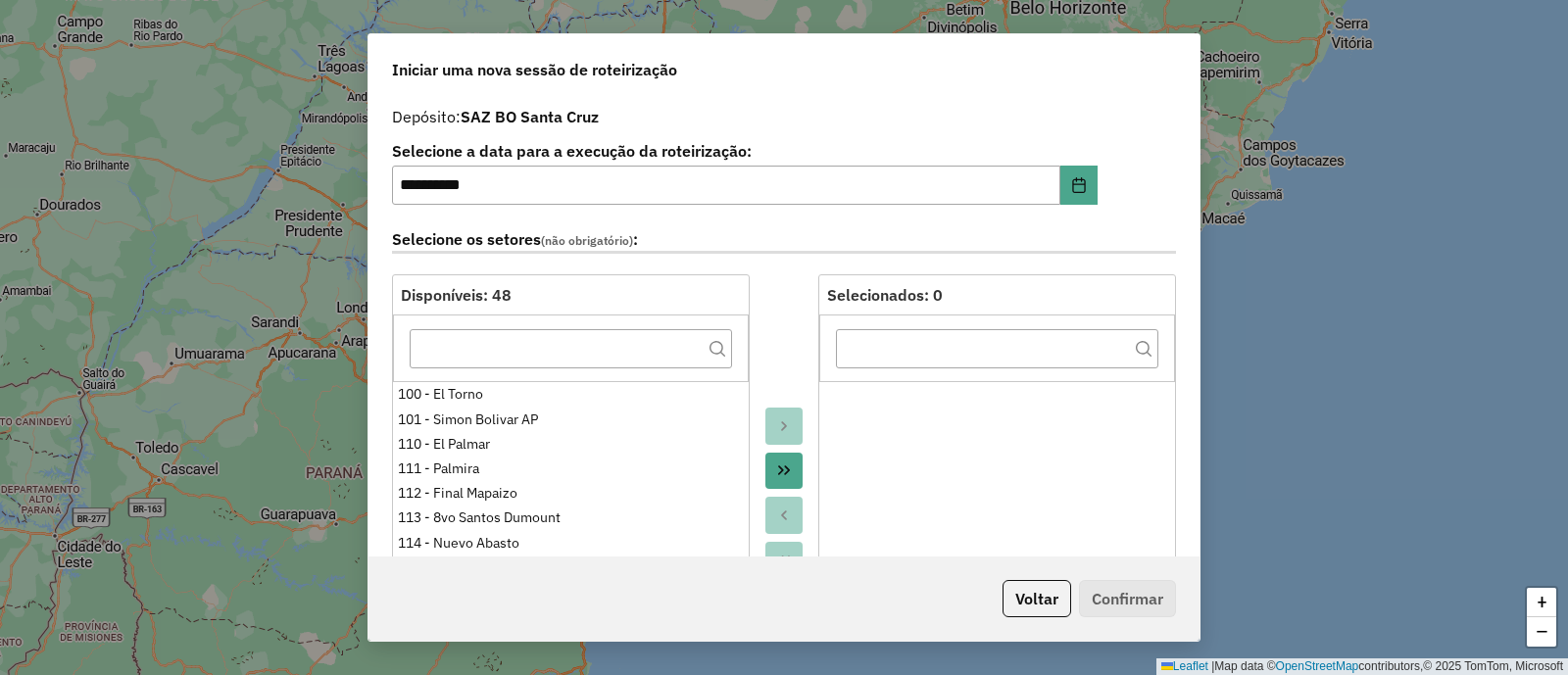 select on "*" 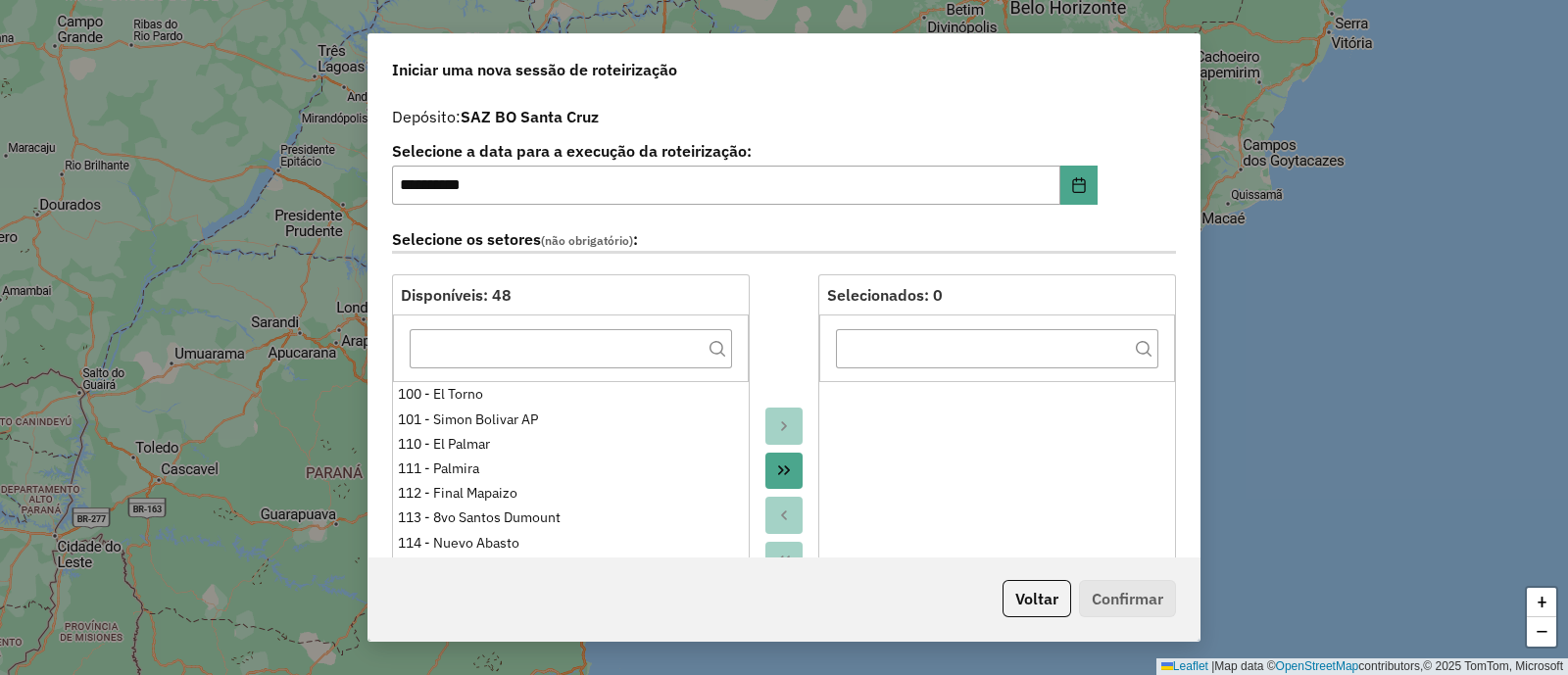 scroll, scrollTop: 1332, scrollLeft: 0, axis: vertical 